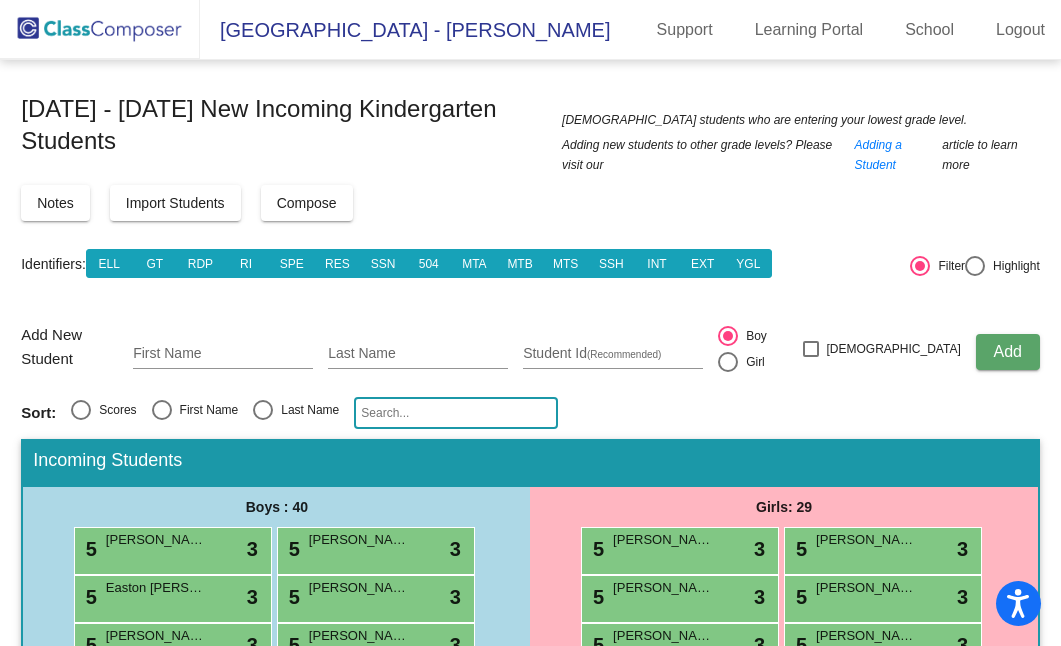 scroll, scrollTop: 0, scrollLeft: 0, axis: both 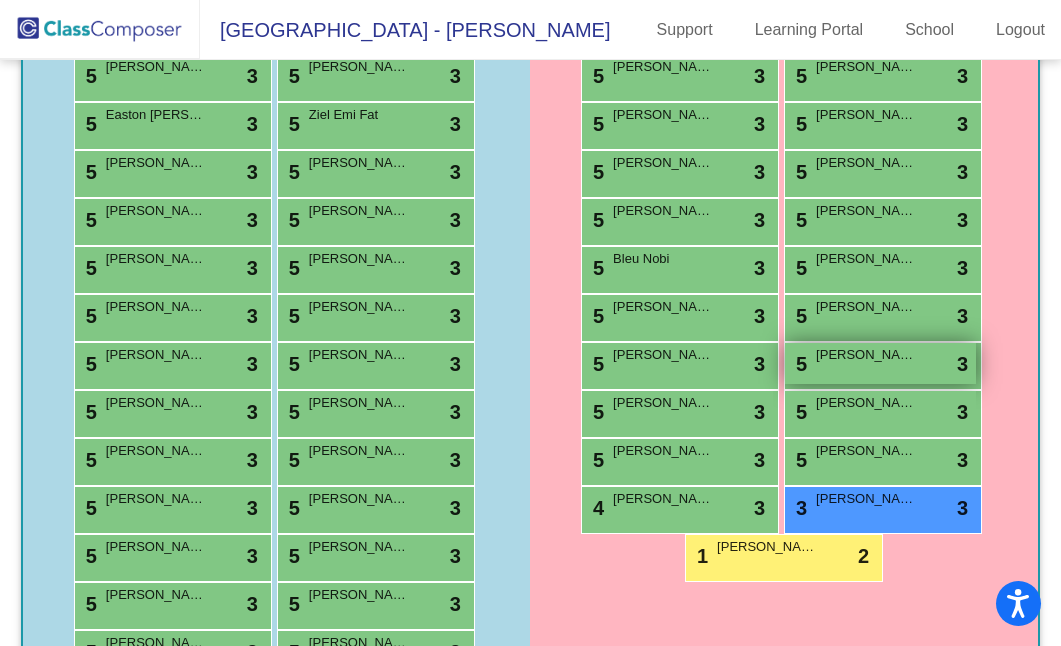 click on "5 [PERSON_NAME] lock do_not_disturb_alt 3" at bounding box center [880, 363] 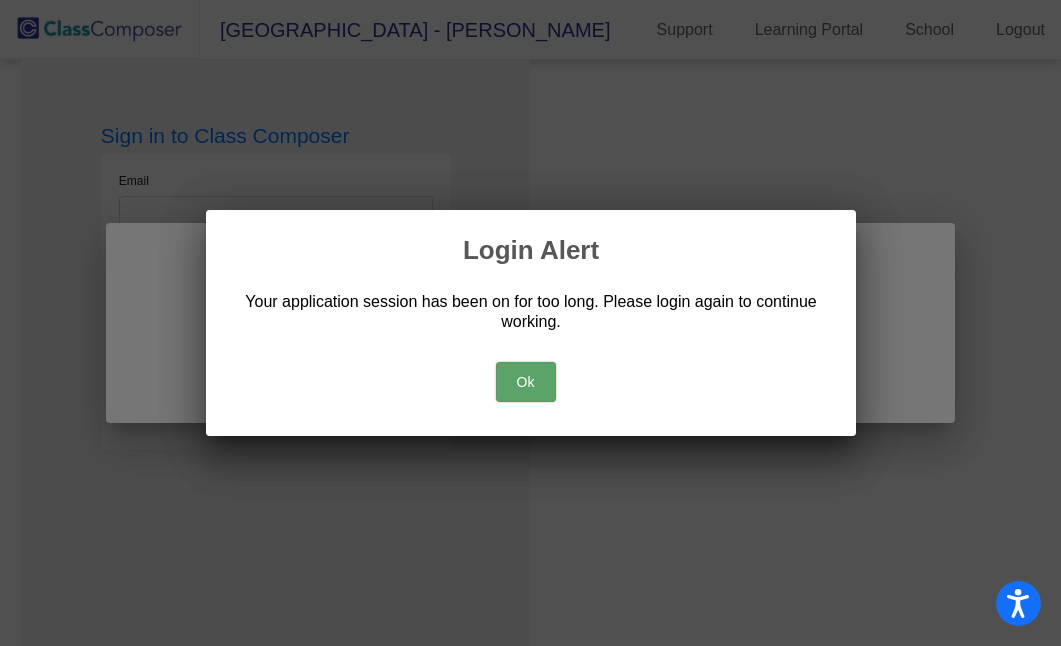 scroll, scrollTop: 0, scrollLeft: 0, axis: both 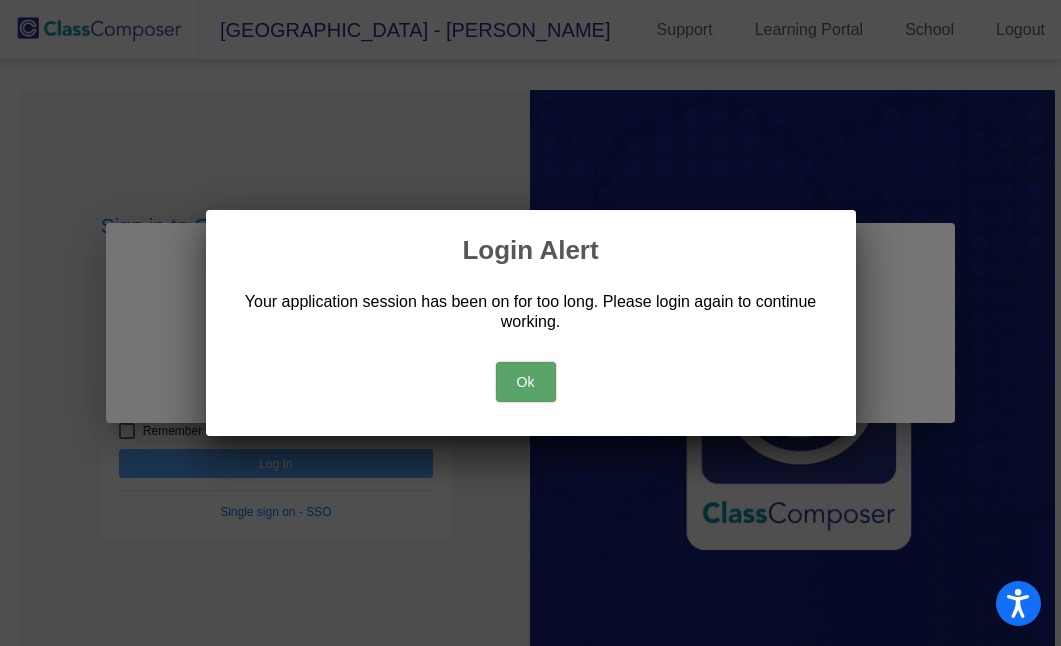 type 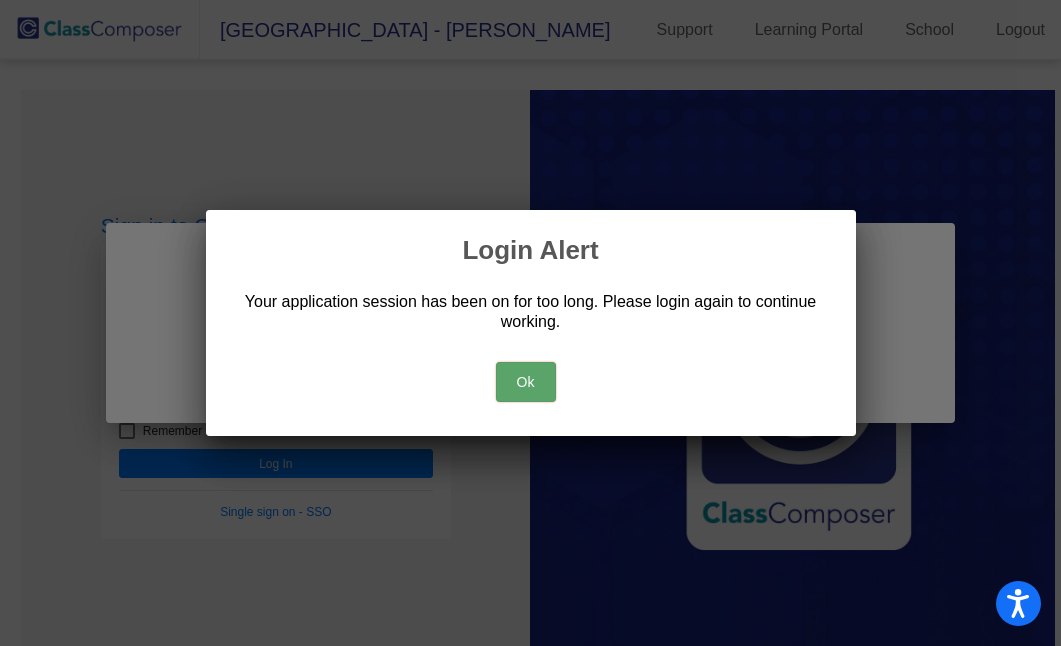 click on "Ok" at bounding box center (526, 382) 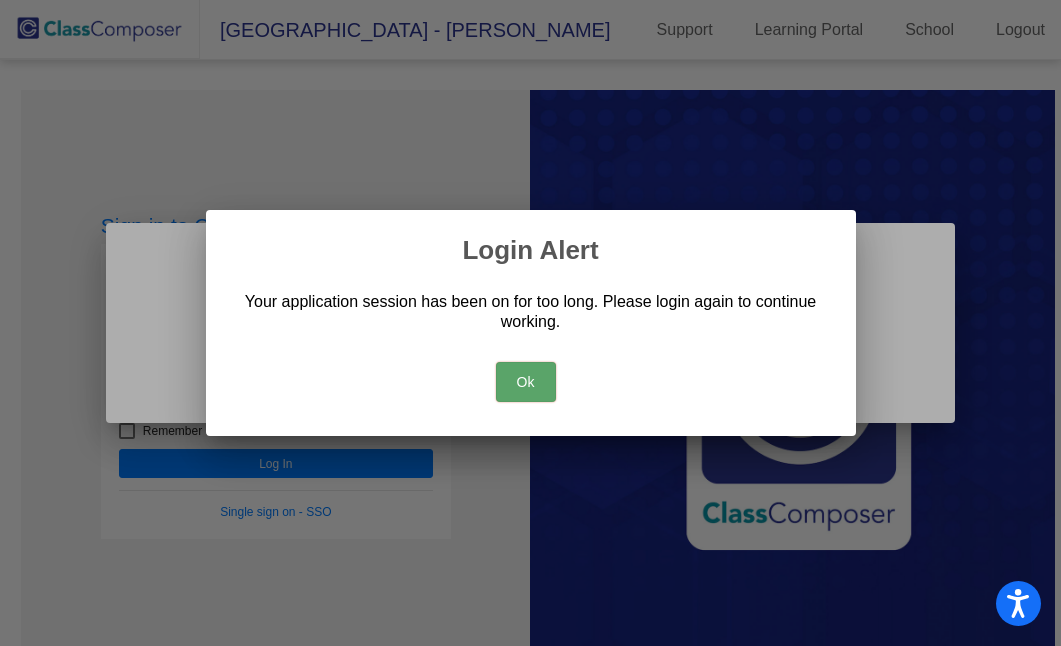 click on "Ok" at bounding box center (526, 382) 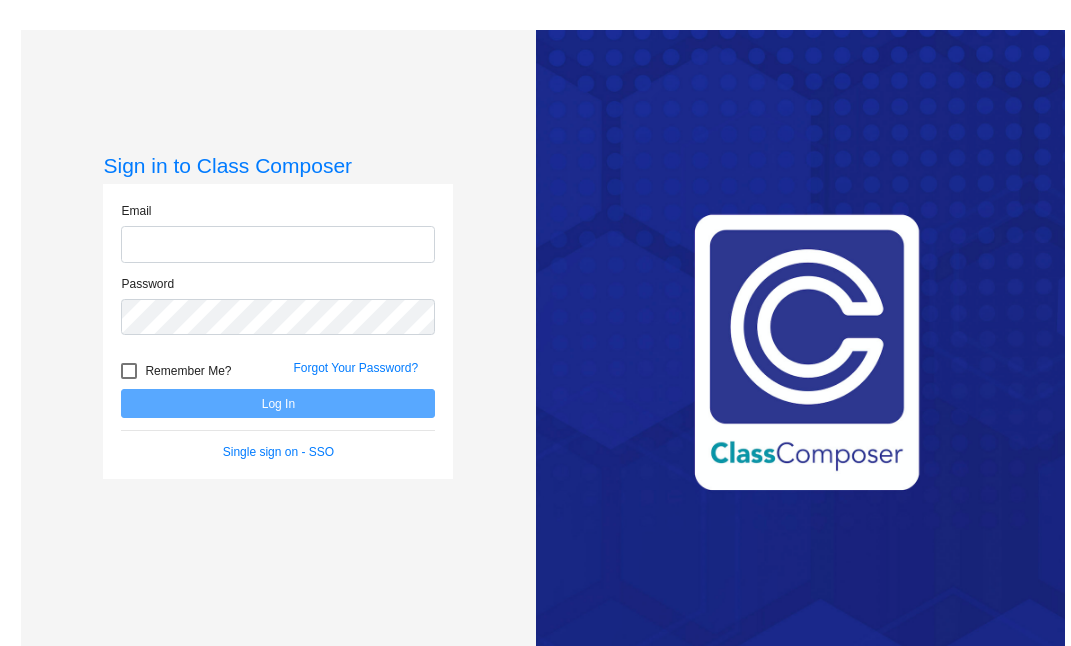 scroll, scrollTop: 0, scrollLeft: 0, axis: both 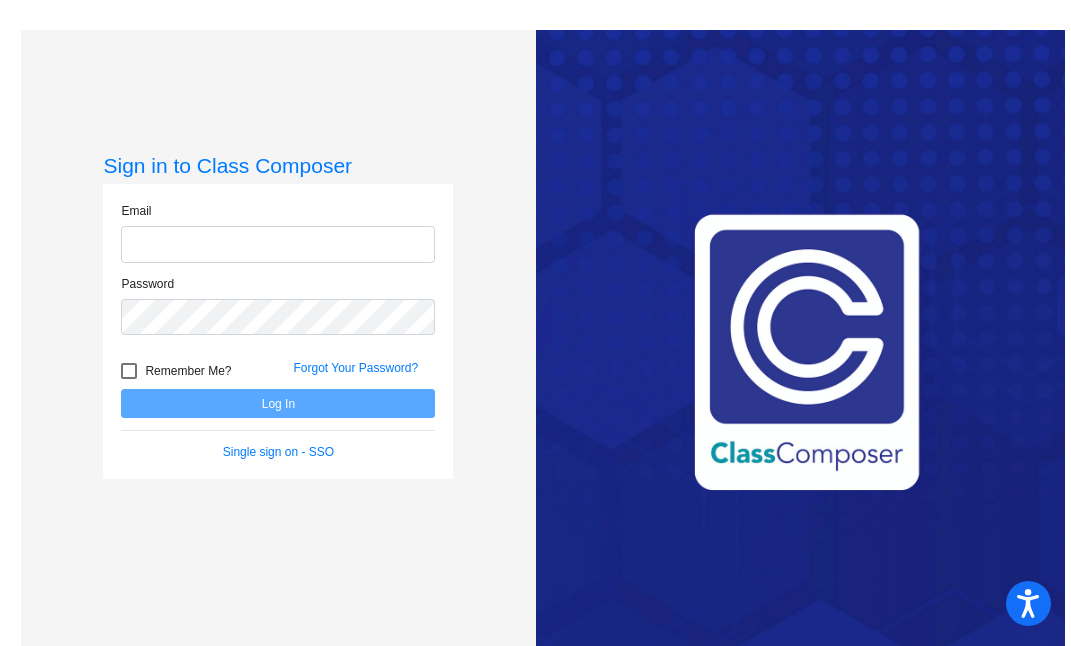 type on "[PERSON_NAME][EMAIL_ADDRESS][PERSON_NAME][DOMAIN_NAME]" 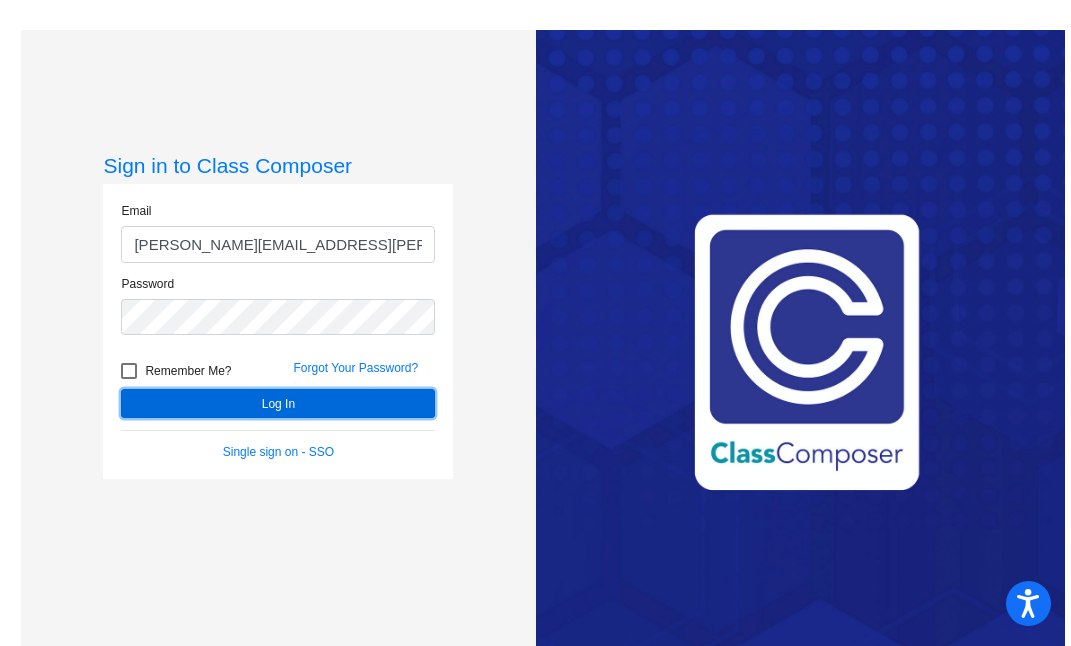 click on "Log In" 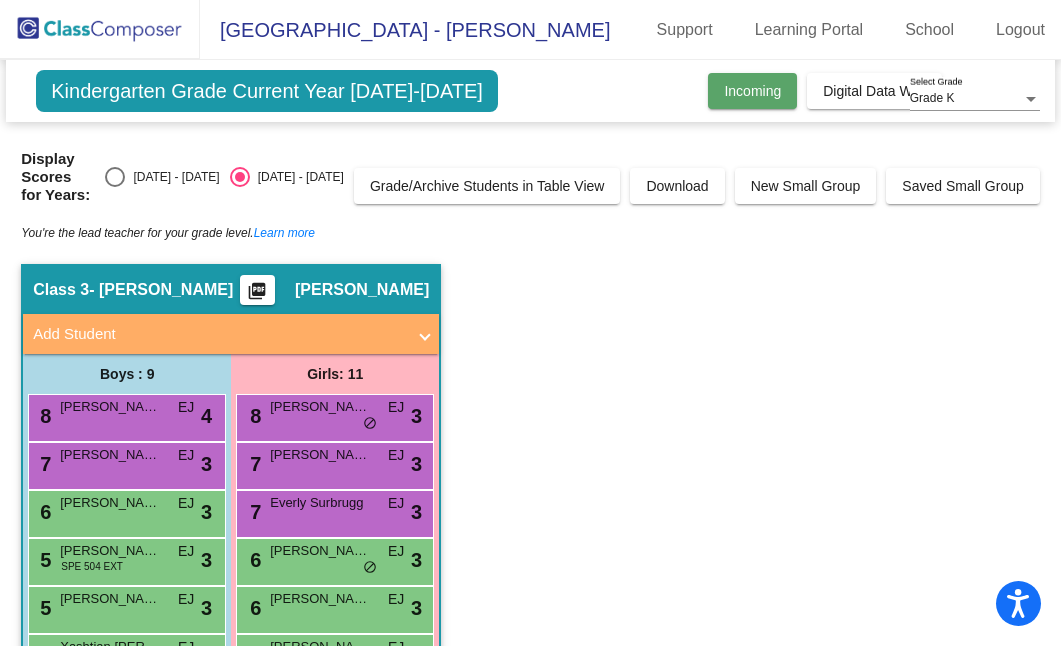 click on "Incoming" 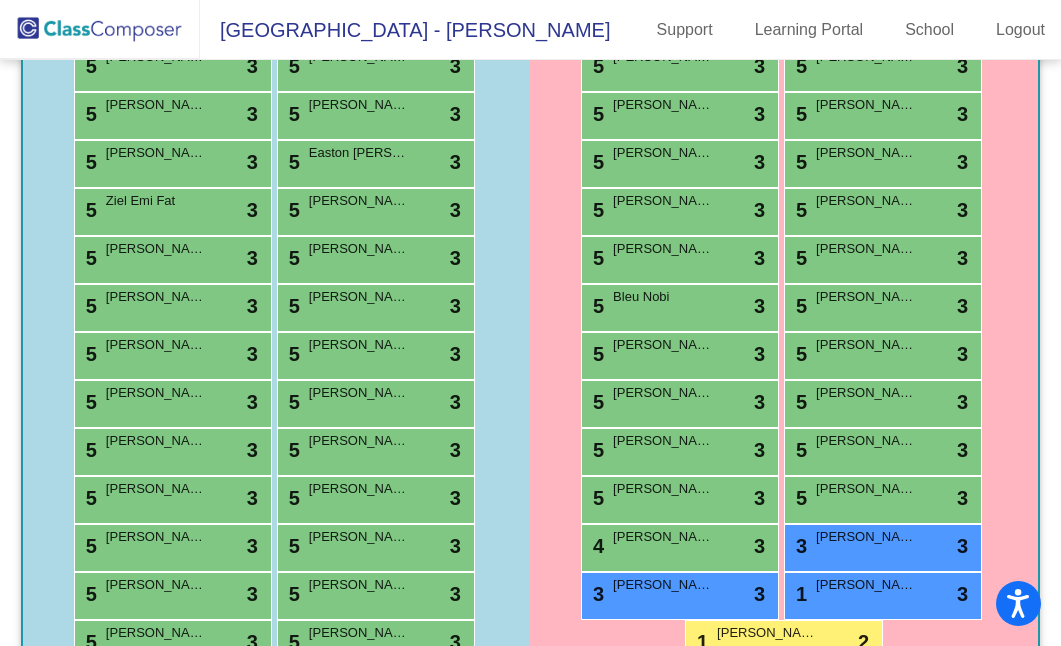 scroll, scrollTop: 578, scrollLeft: 0, axis: vertical 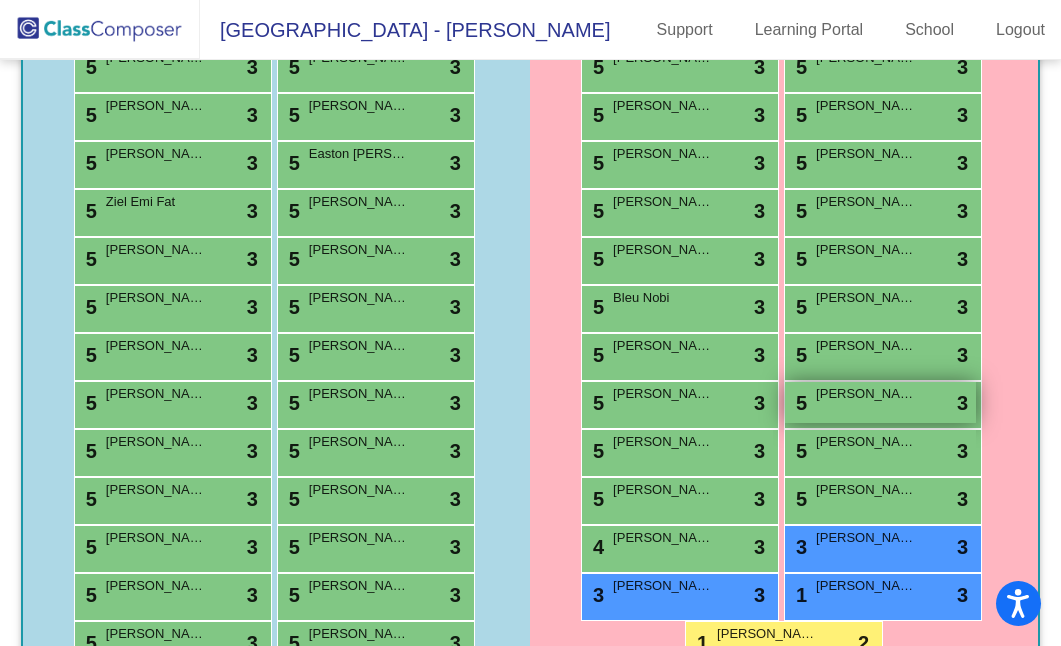 click on "5 [PERSON_NAME] lock do_not_disturb_alt 3" at bounding box center [880, 402] 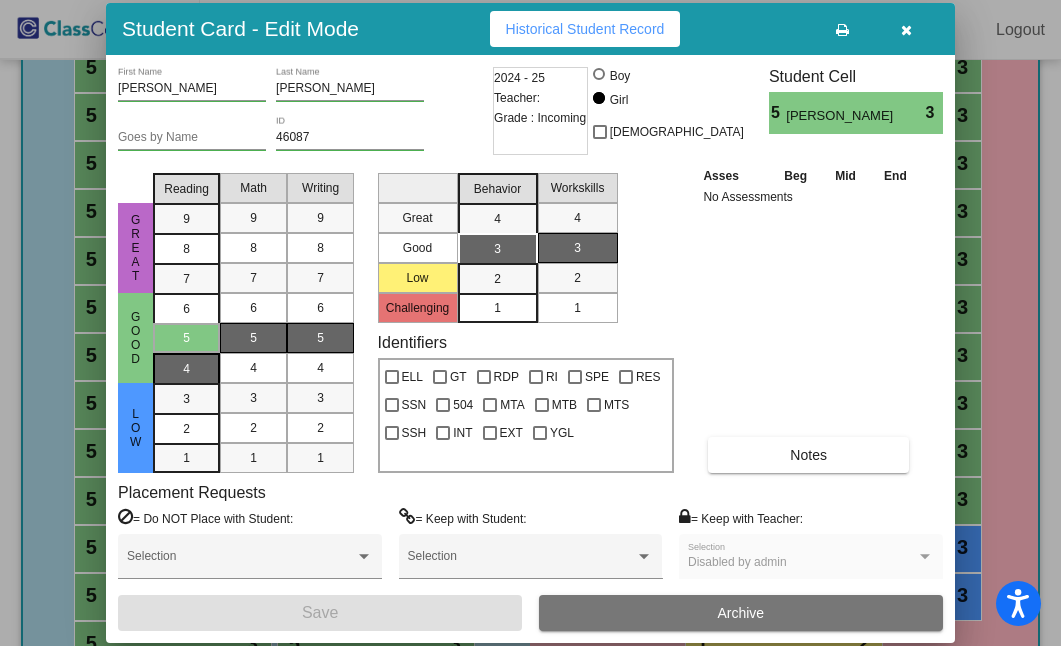 click on "4" at bounding box center (186, 309) 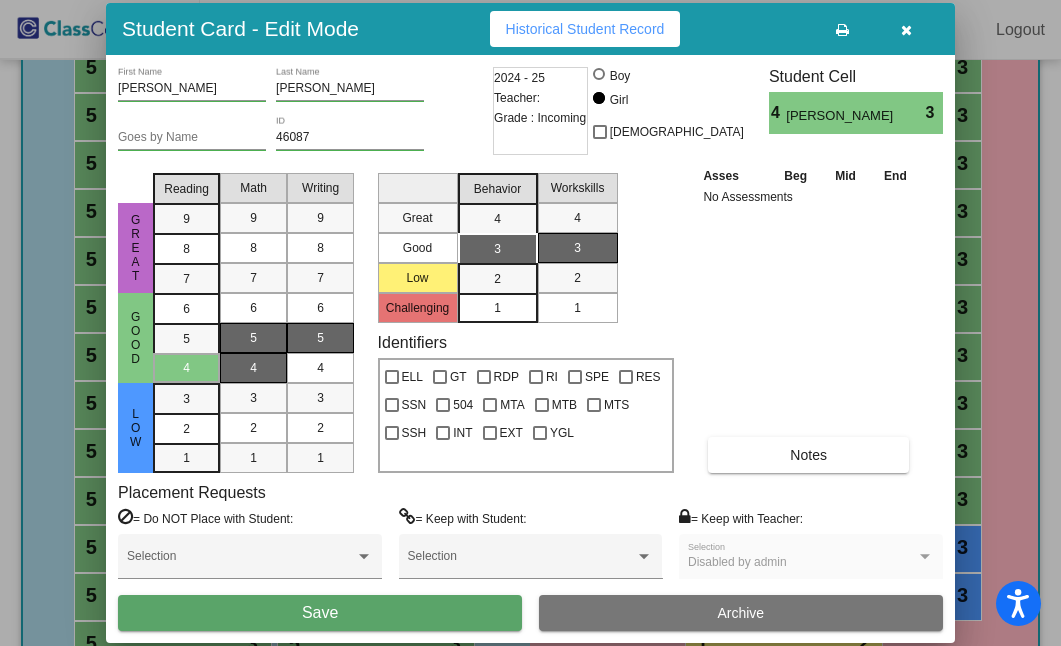 click on "4" at bounding box center [253, 368] 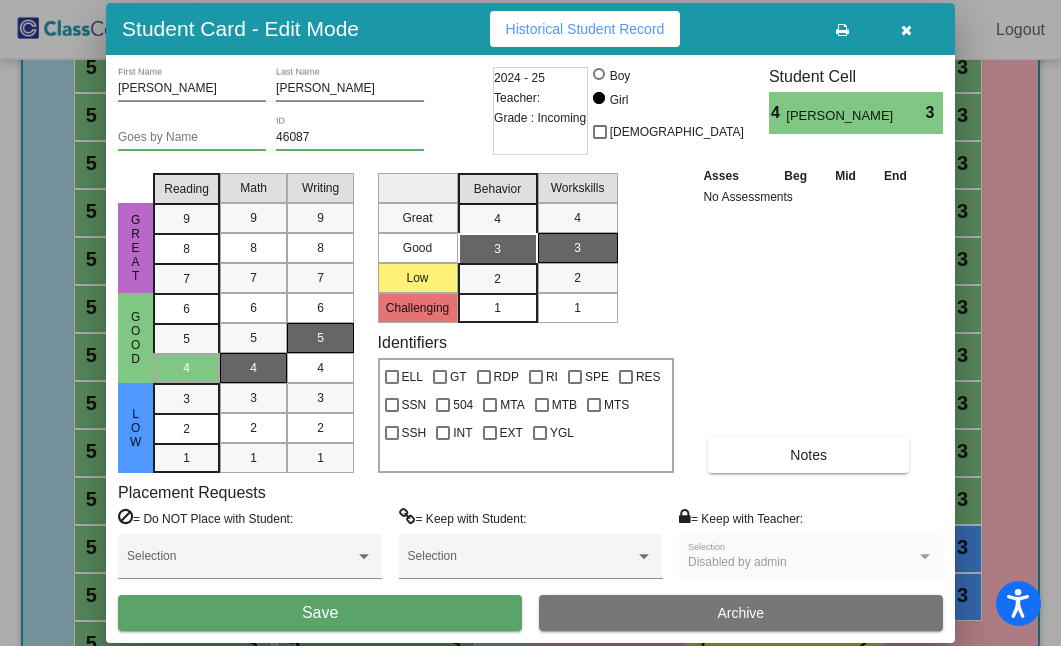 click on "Save" at bounding box center (320, 613) 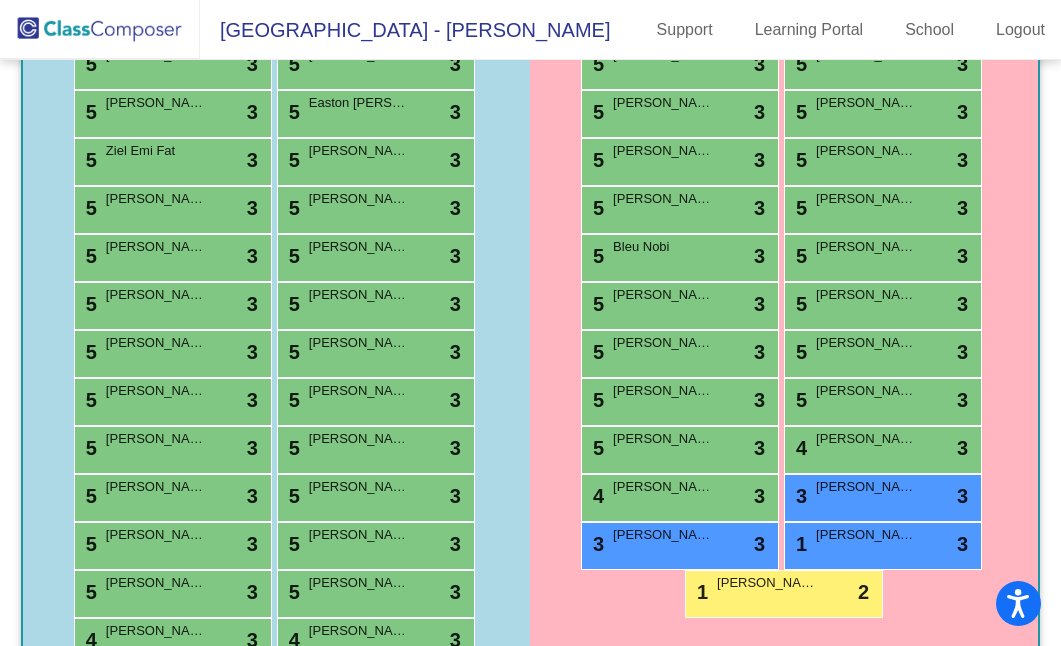 scroll, scrollTop: 631, scrollLeft: 0, axis: vertical 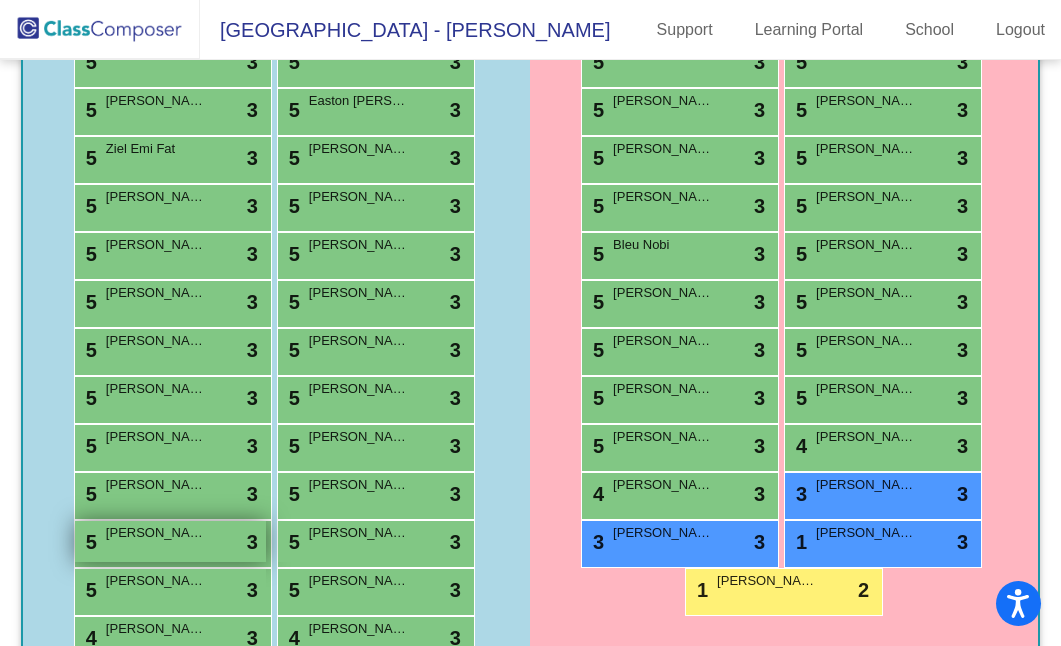 click on "5 [PERSON_NAME] lock do_not_disturb_alt 3" at bounding box center (170, 541) 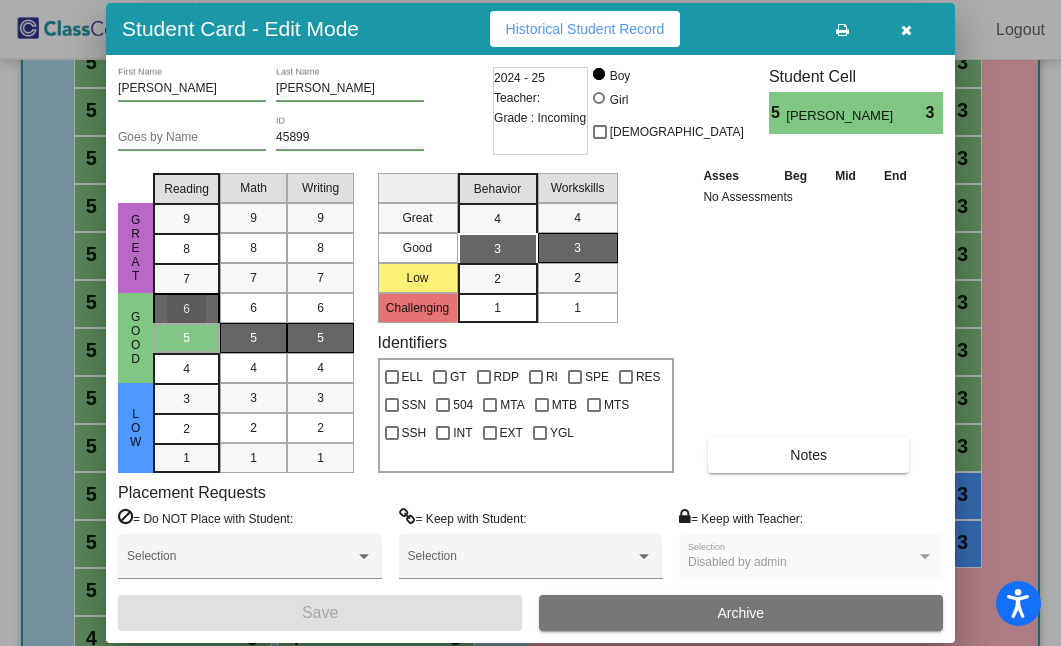 click on "6" at bounding box center [186, 309] 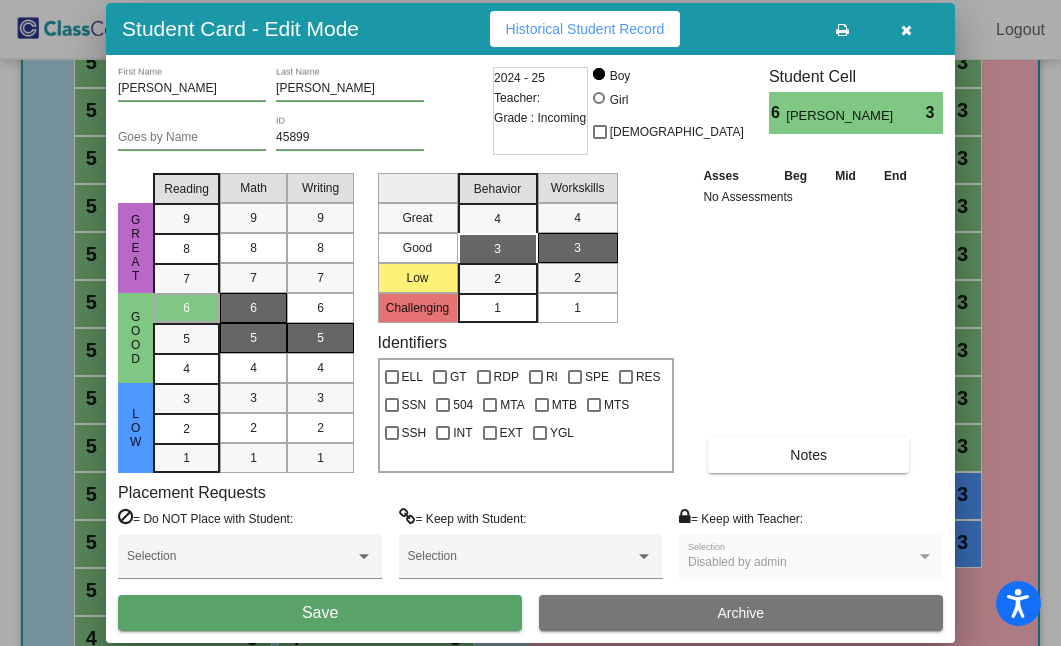 click on "6" at bounding box center [253, 308] 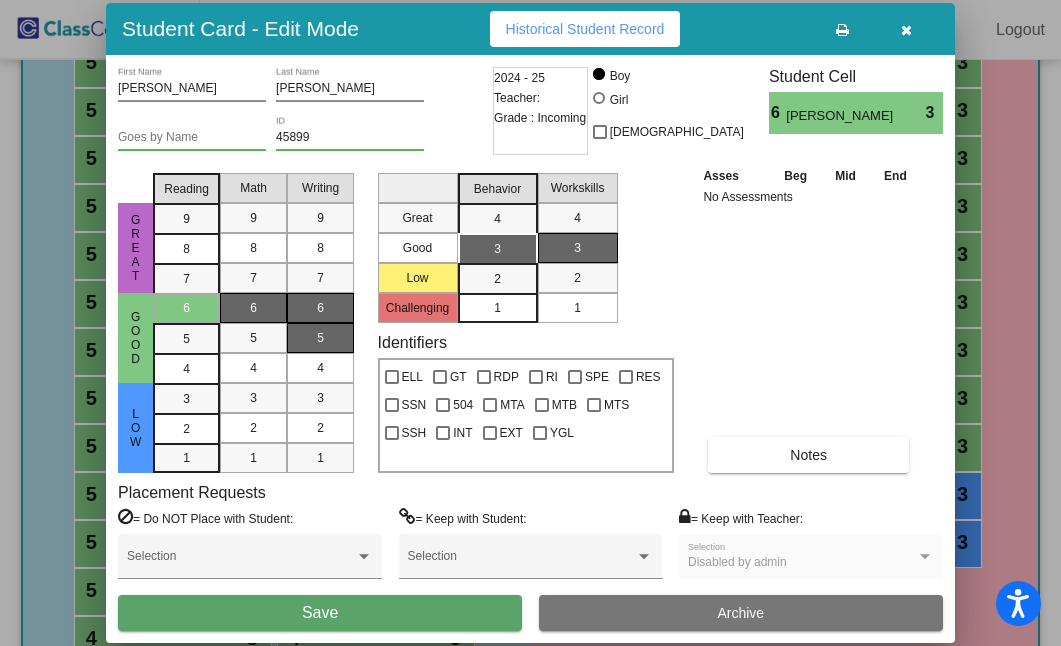 click on "6" at bounding box center [320, 308] 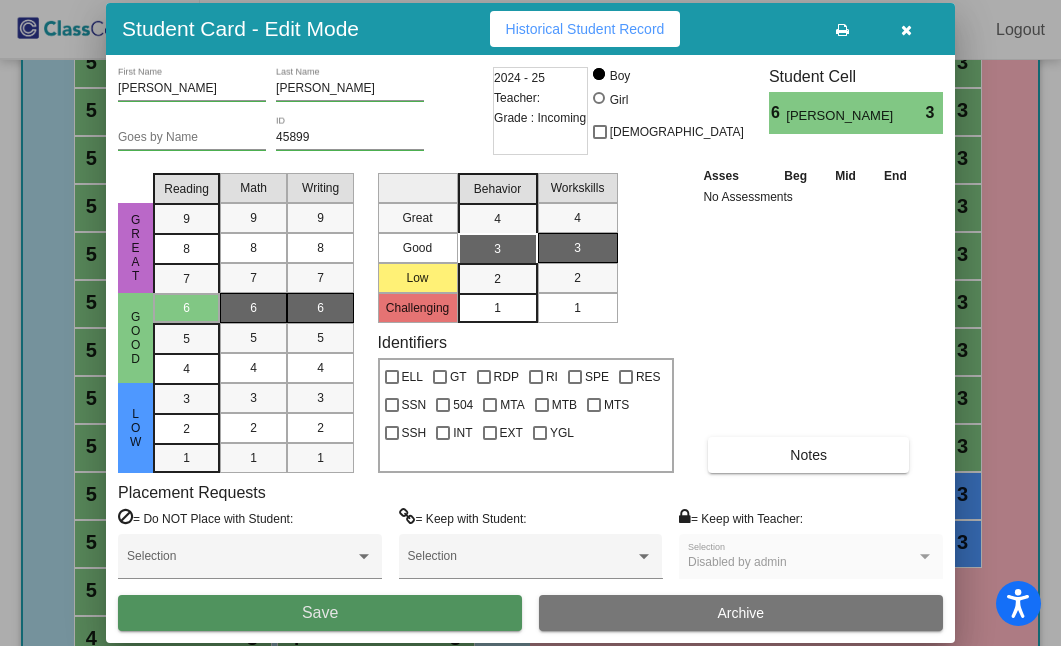click on "Save" at bounding box center [320, 613] 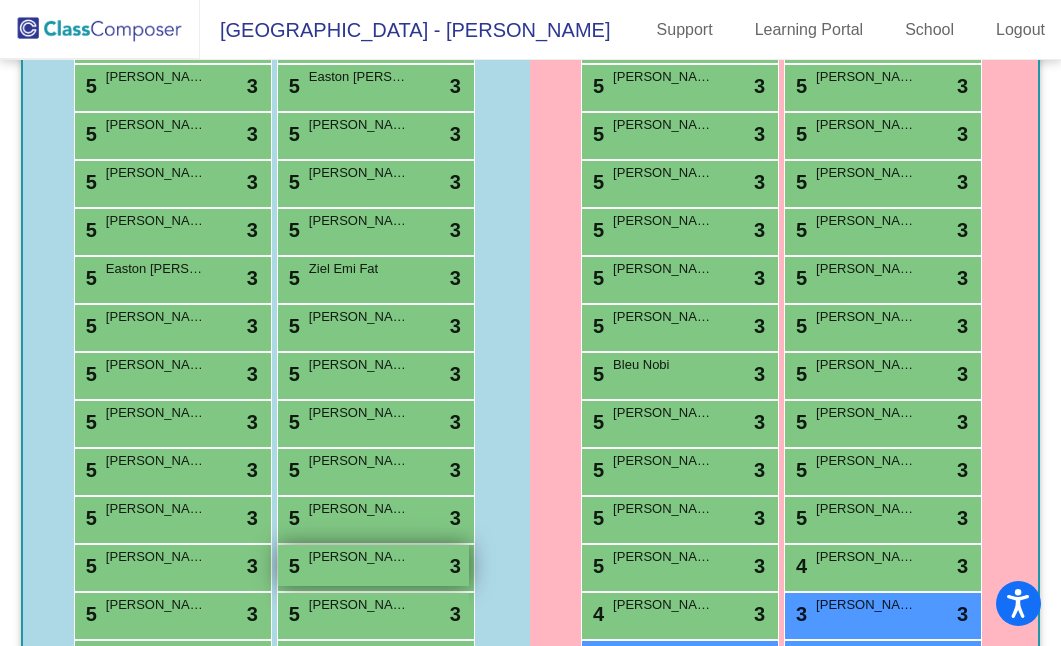 scroll, scrollTop: 509, scrollLeft: 0, axis: vertical 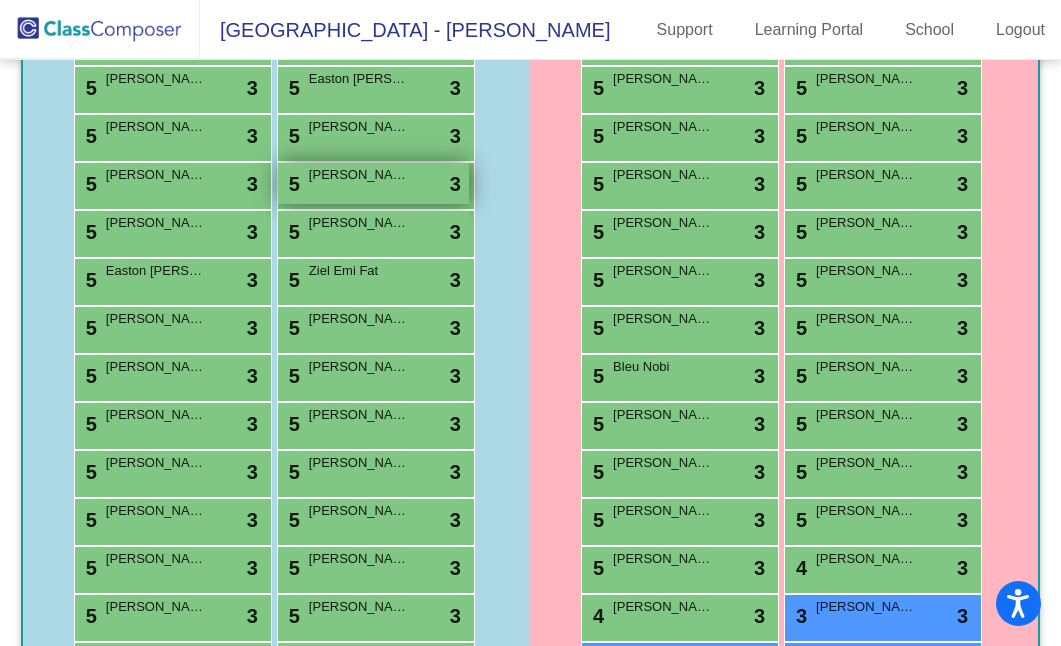 click on "5 [PERSON_NAME] lock do_not_disturb_alt 3" at bounding box center [373, 183] 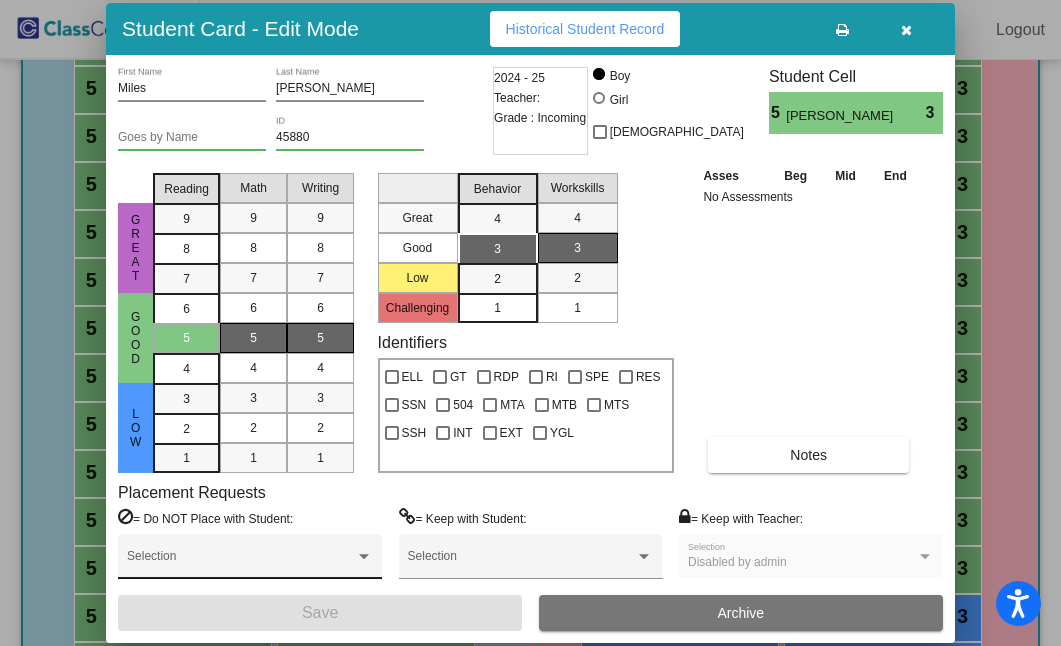 click at bounding box center (364, 556) 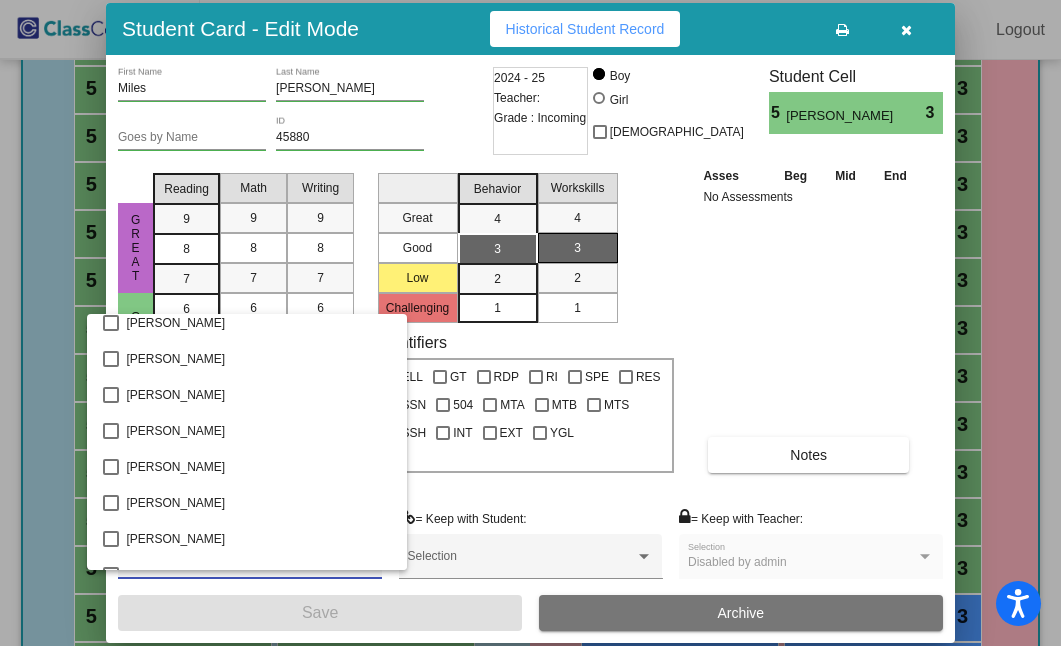 scroll, scrollTop: 1780, scrollLeft: 0, axis: vertical 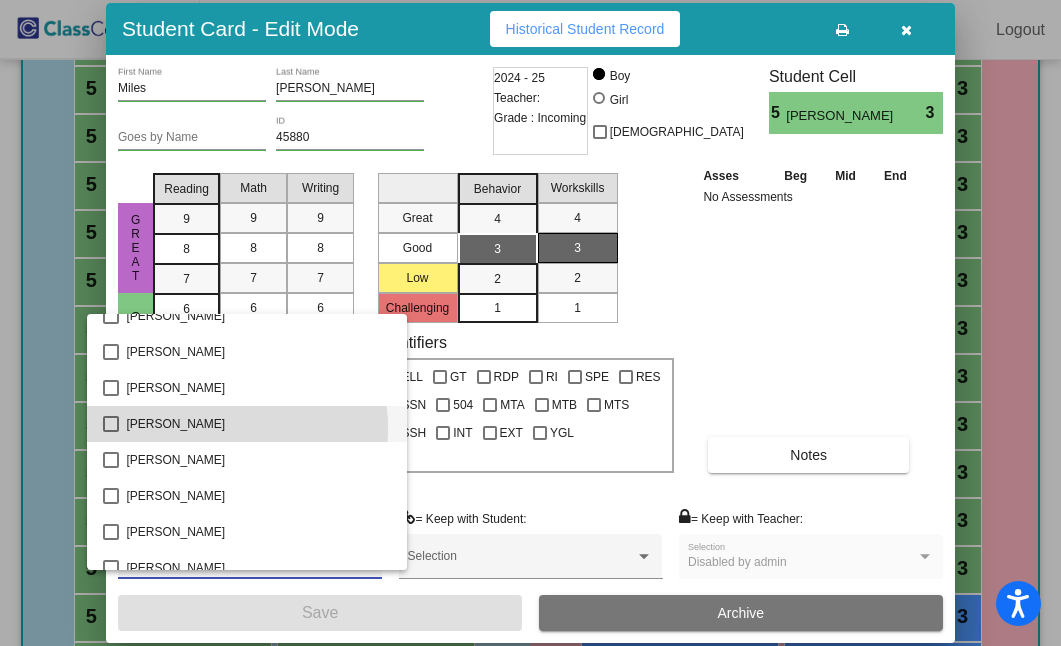 click on "[PERSON_NAME]" at bounding box center [259, 424] 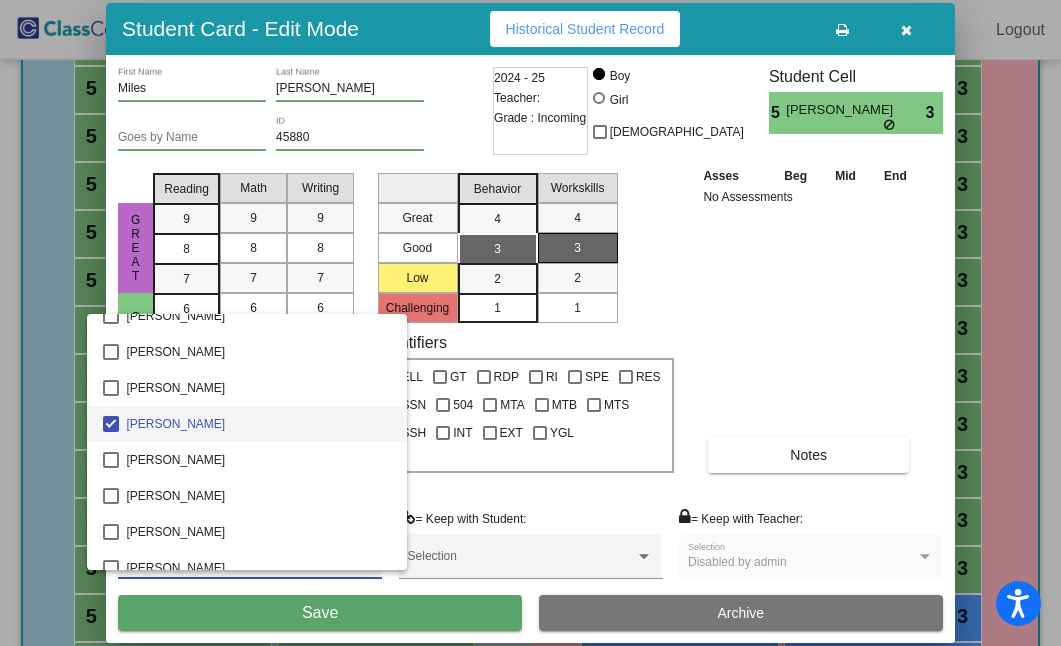 click at bounding box center (530, 323) 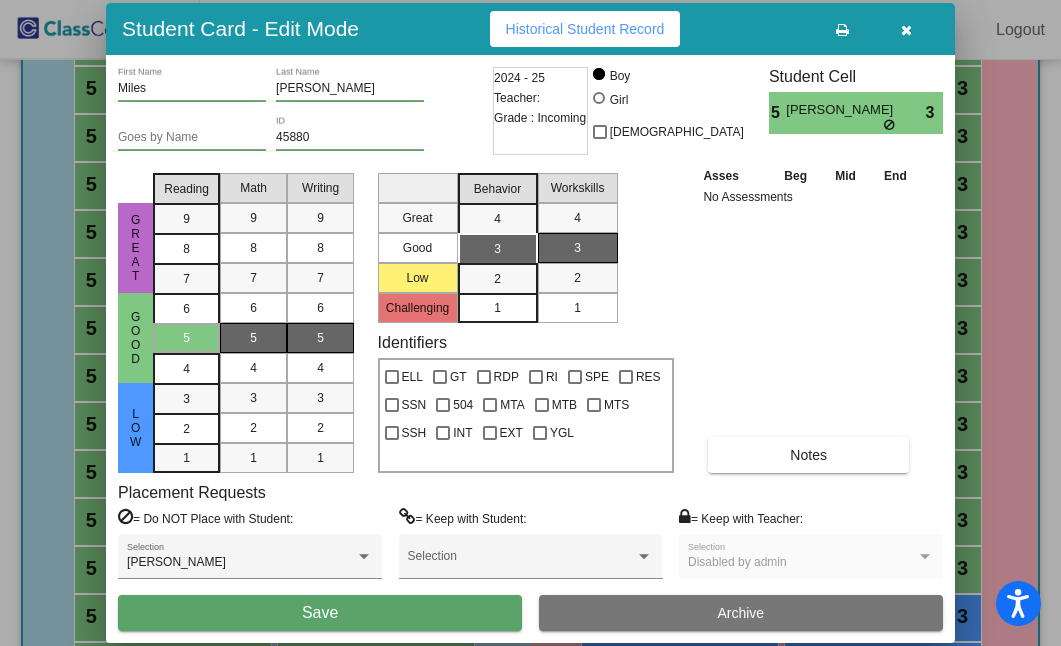 click on "Save" at bounding box center (320, 613) 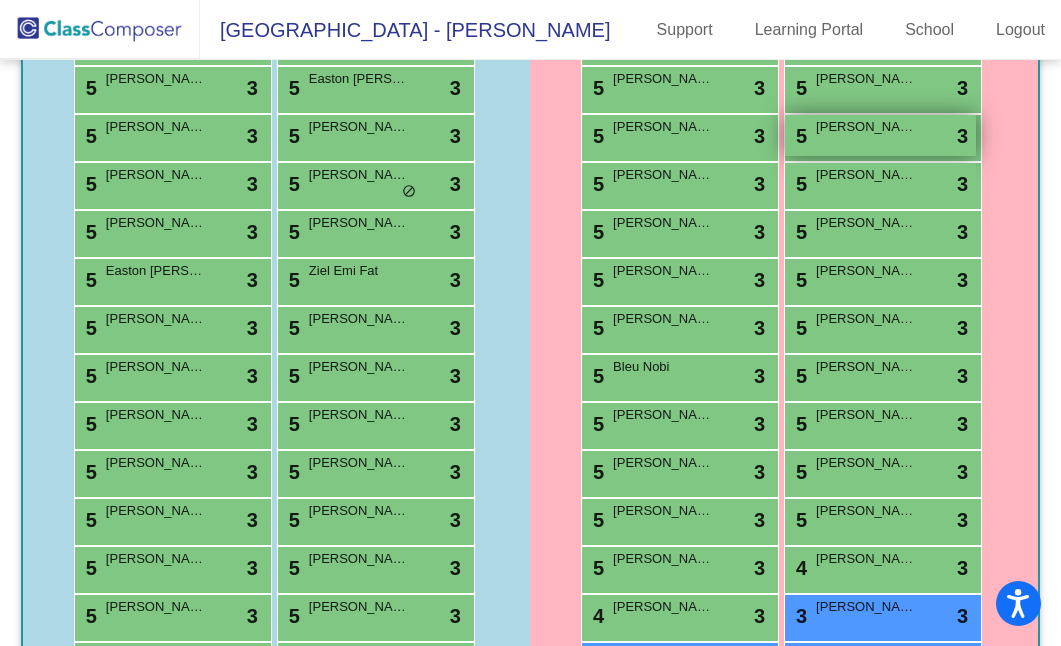 click on "5 [PERSON_NAME] lock do_not_disturb_alt 3" at bounding box center [880, 135] 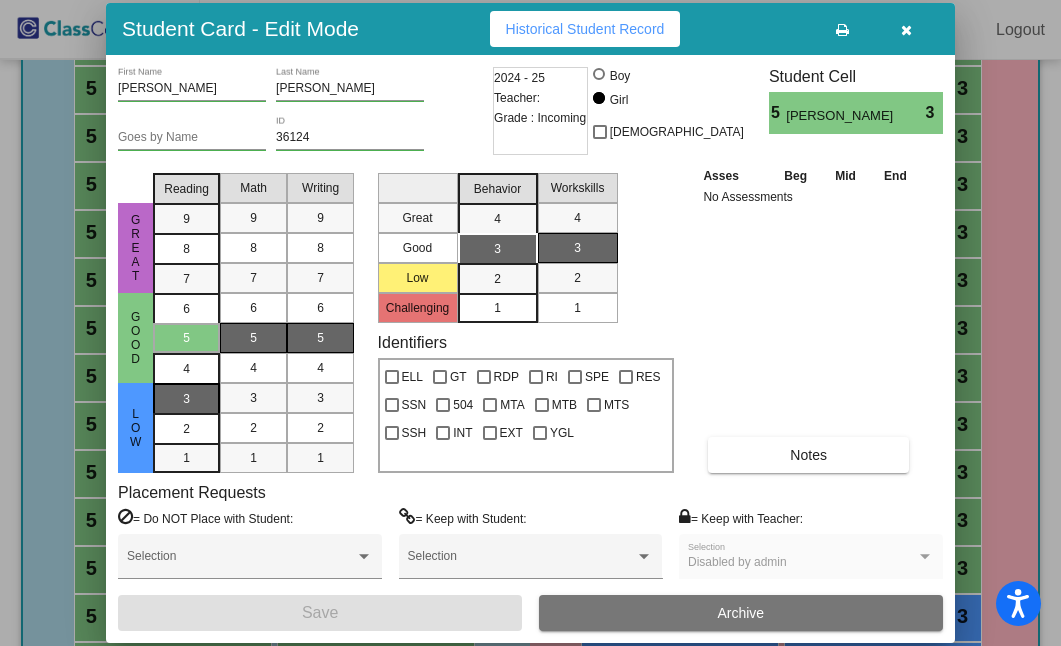 click on "3" at bounding box center [186, 399] 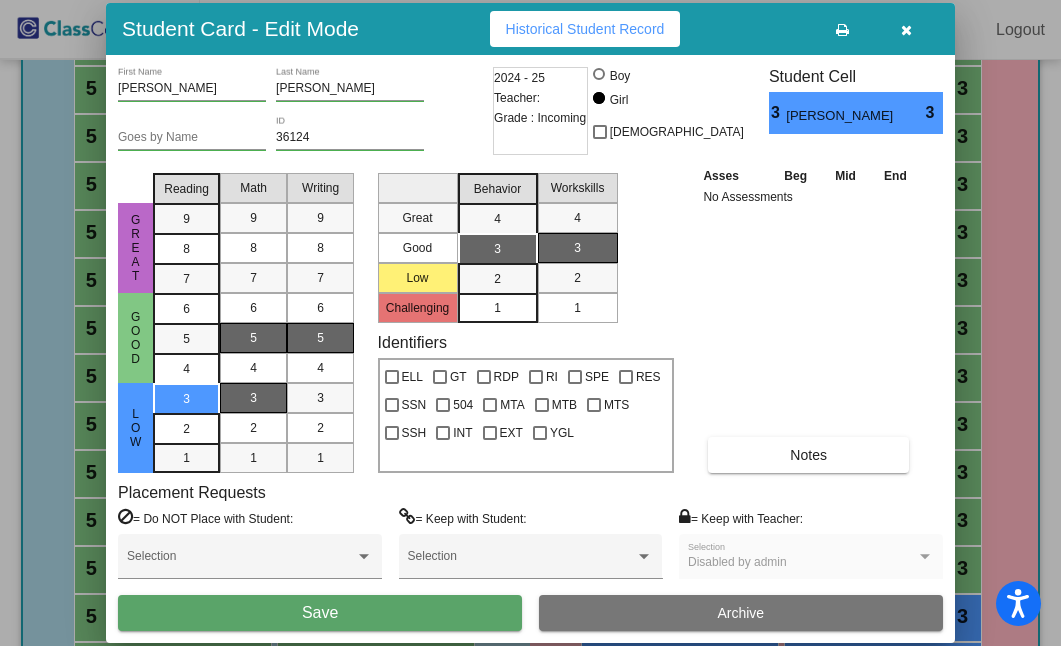 click on "3" at bounding box center [253, 398] 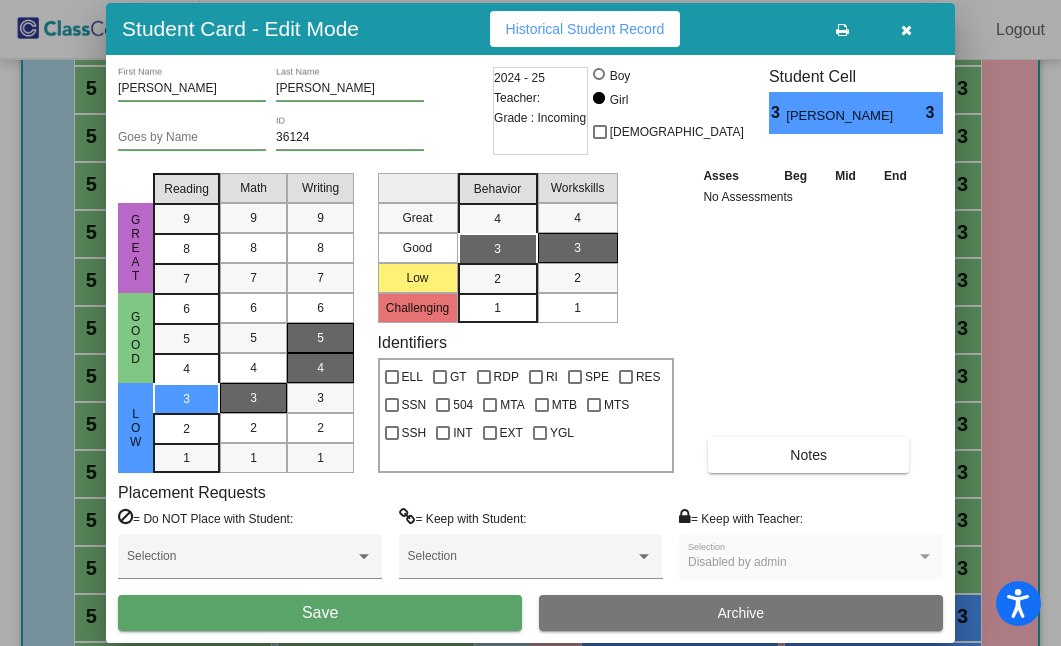 click on "4" at bounding box center [320, 368] 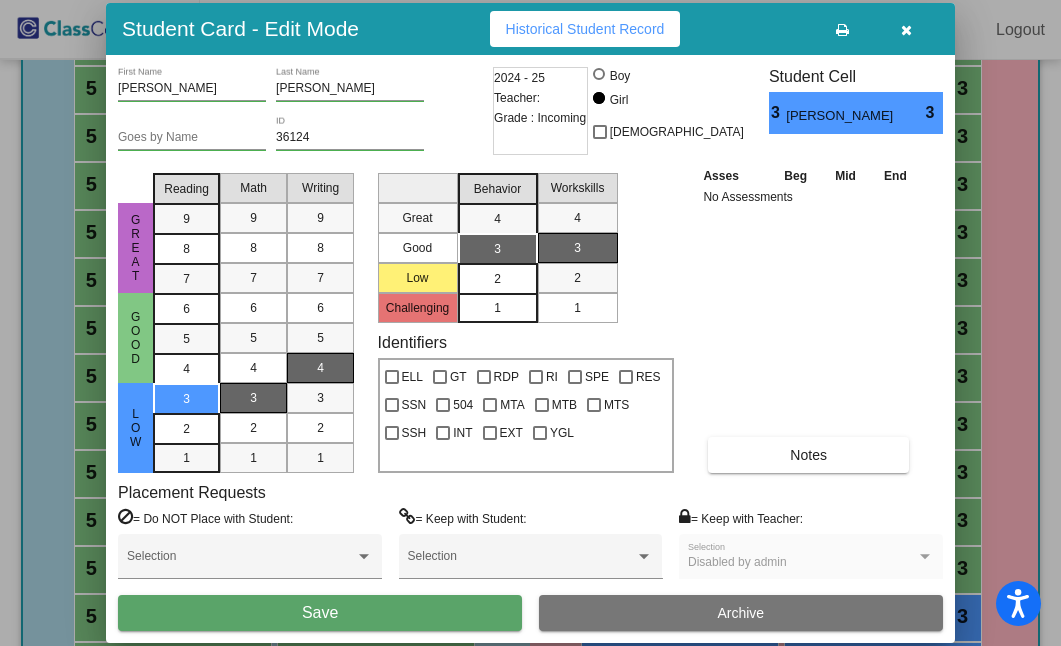 click on "2" at bounding box center [497, 279] 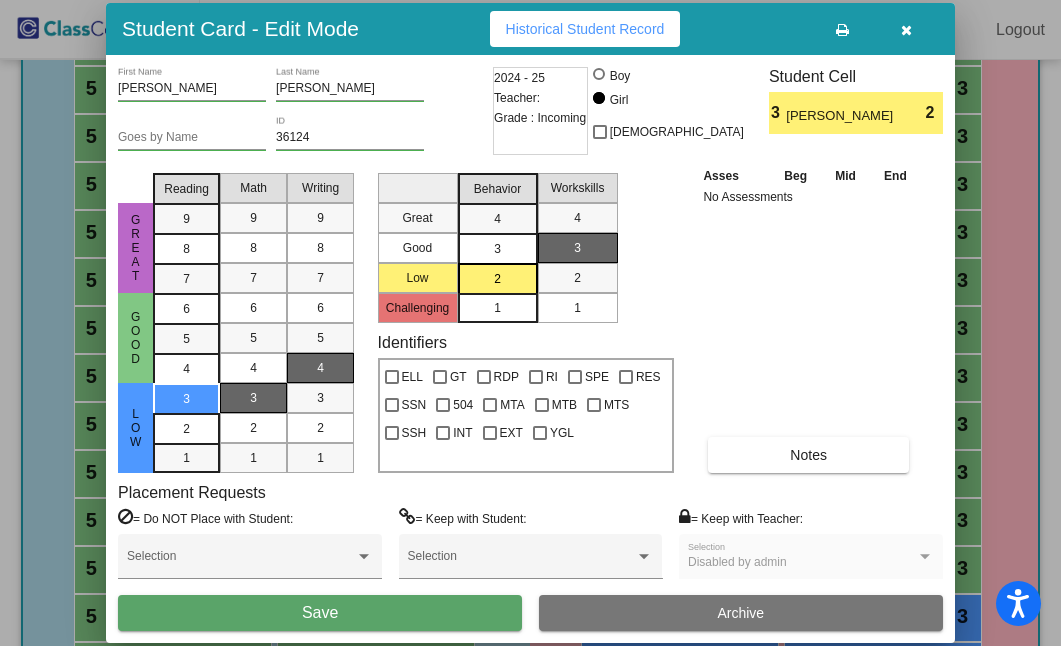 click on "Save" at bounding box center (320, 613) 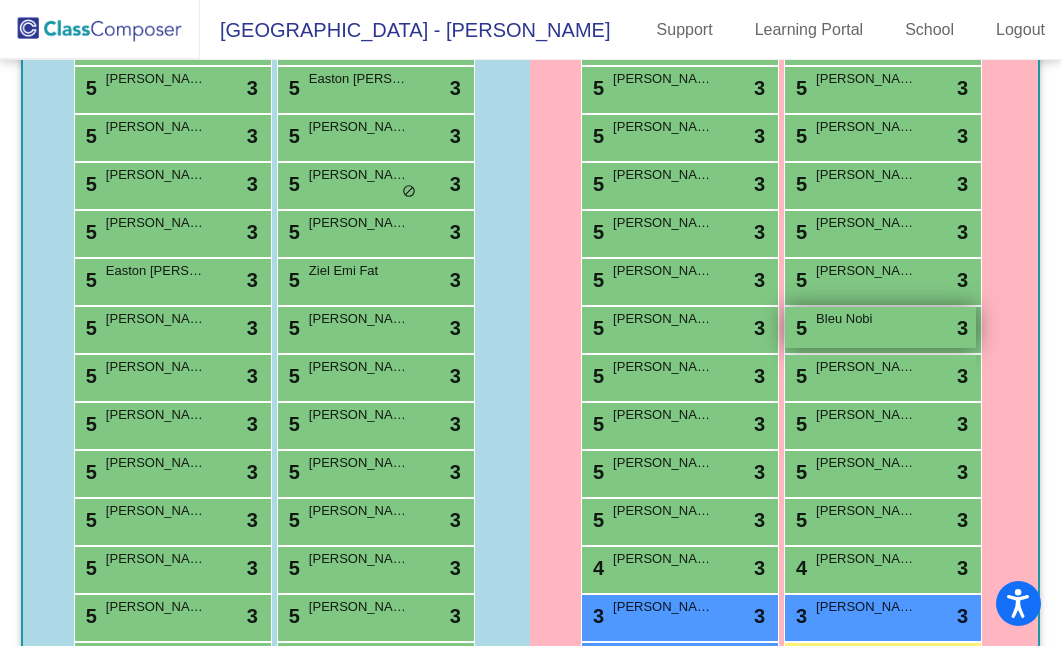 click on "5 Bleu Nobi lock do_not_disturb_alt 3" at bounding box center (880, 327) 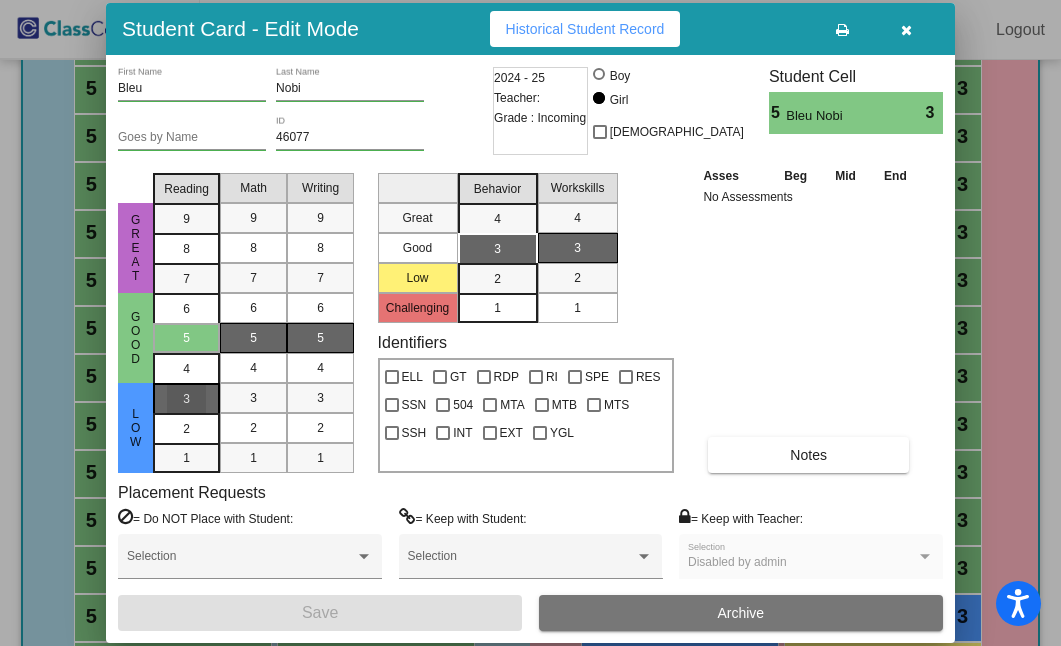 click on "3" at bounding box center (186, 399) 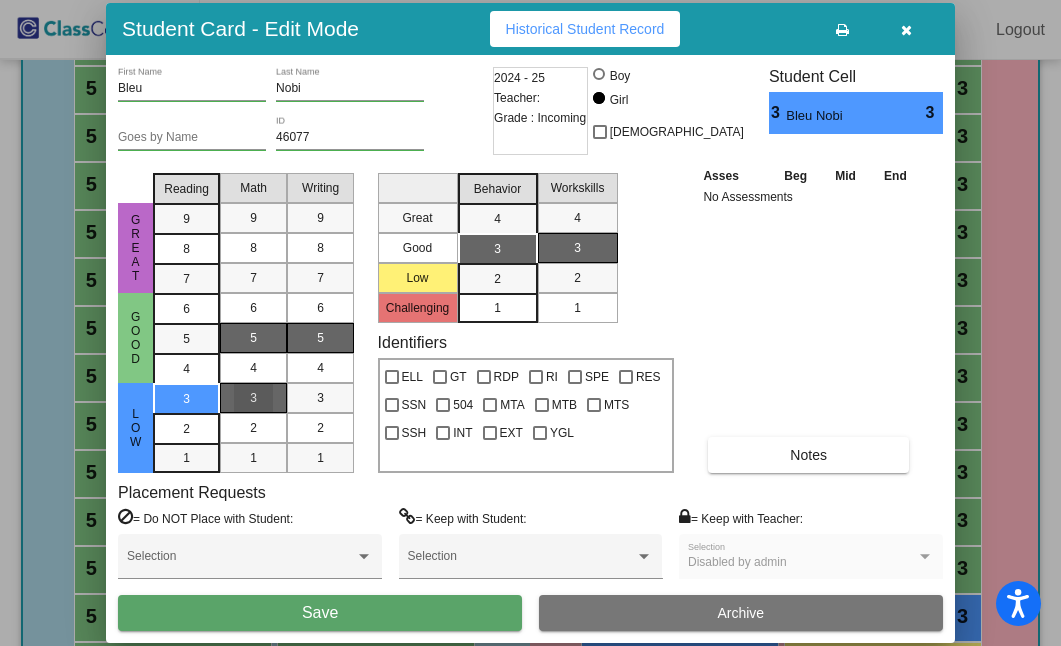 click on "3" at bounding box center (253, 398) 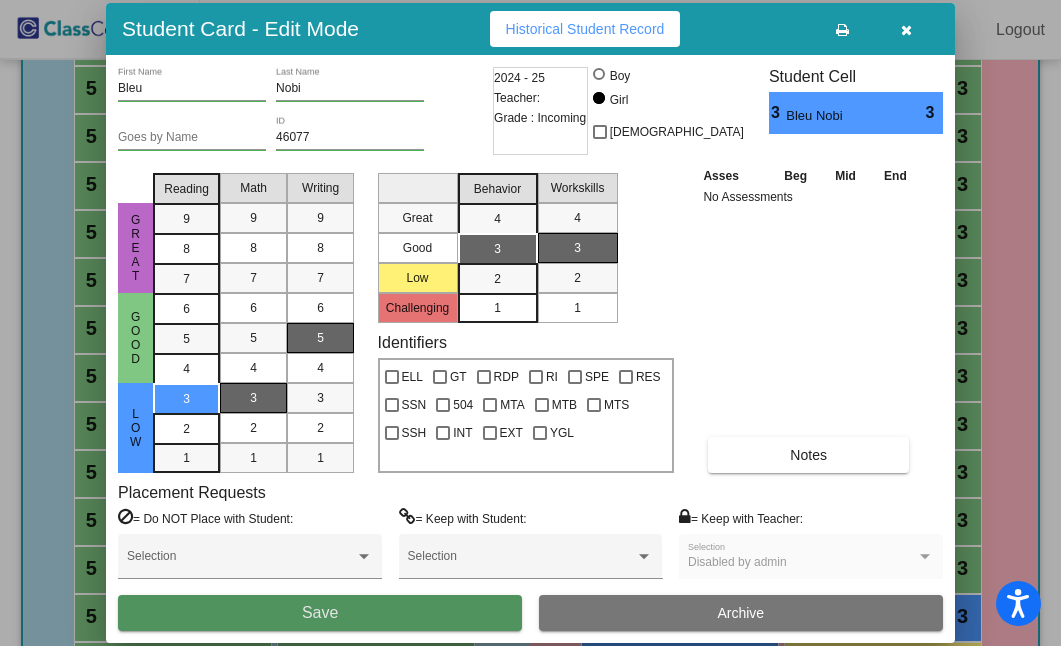 click on "Save" at bounding box center (320, 613) 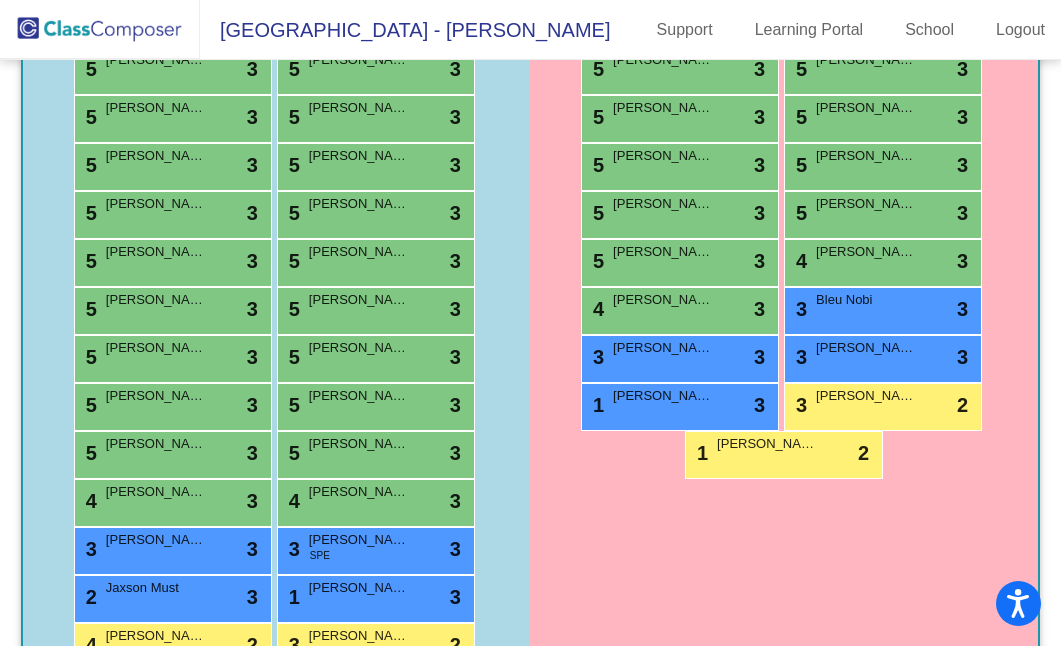 scroll, scrollTop: 875, scrollLeft: 0, axis: vertical 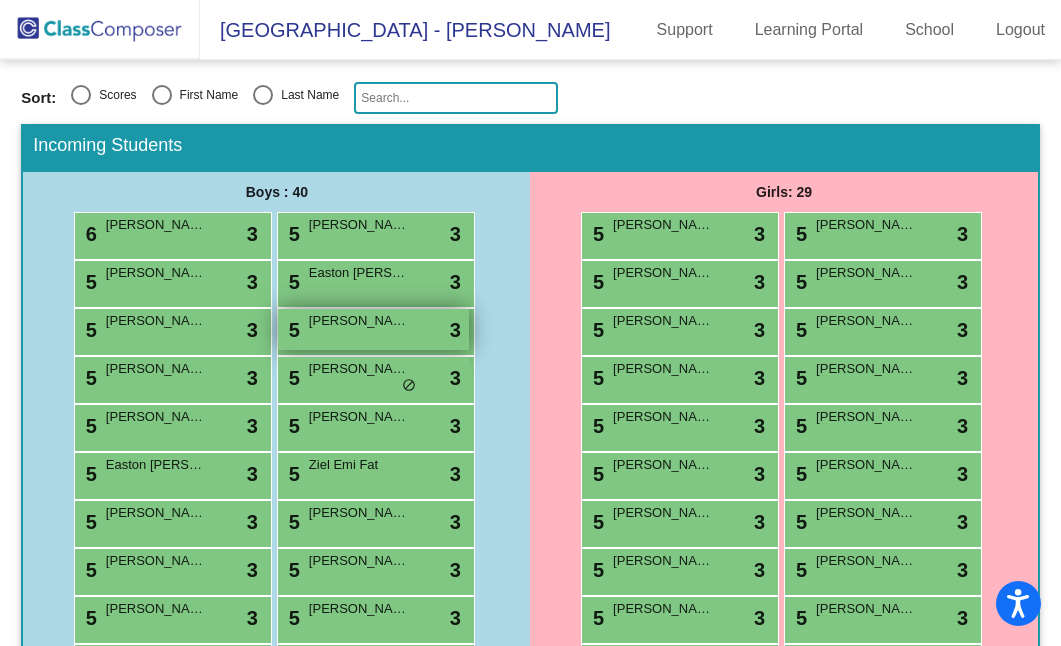 click on "5 [PERSON_NAME] lock do_not_disturb_alt 3" at bounding box center (373, 329) 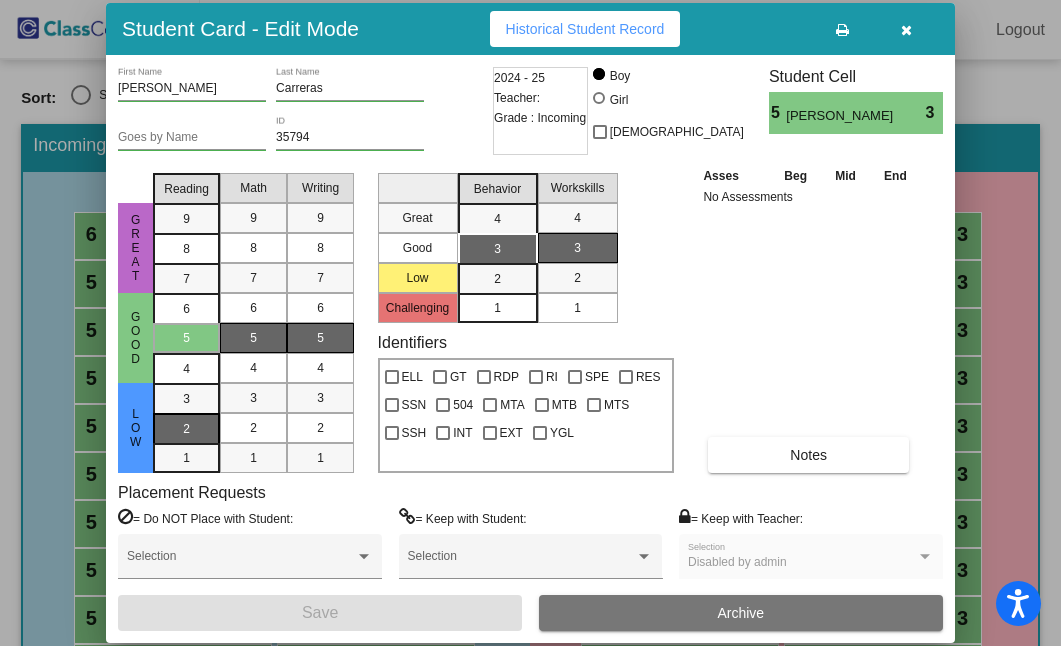 click on "2" at bounding box center (186, 399) 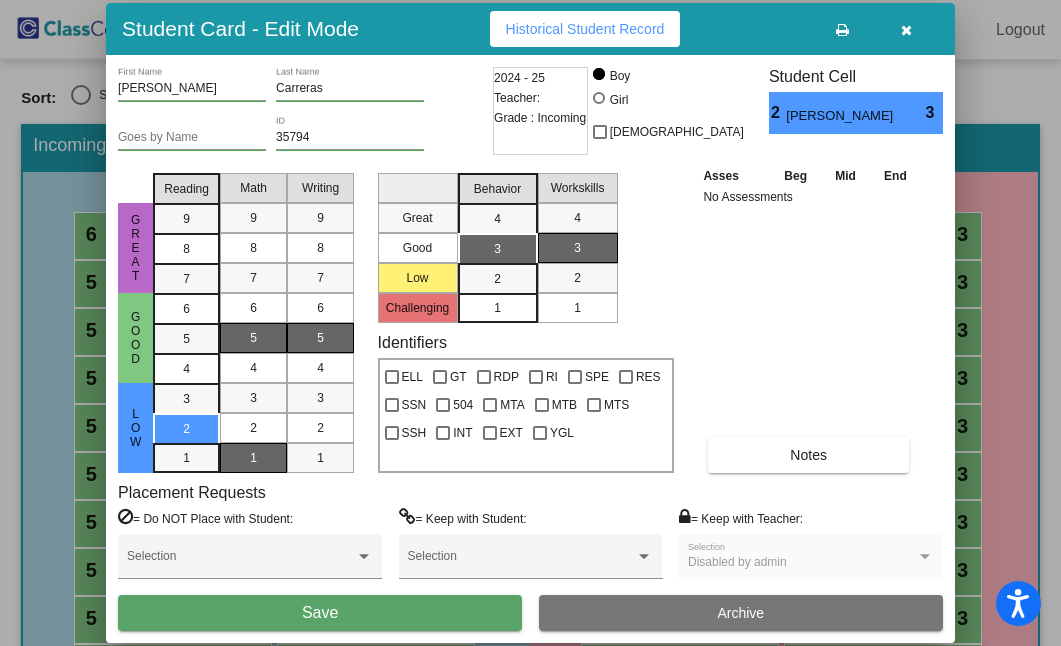click on "1" at bounding box center (253, 458) 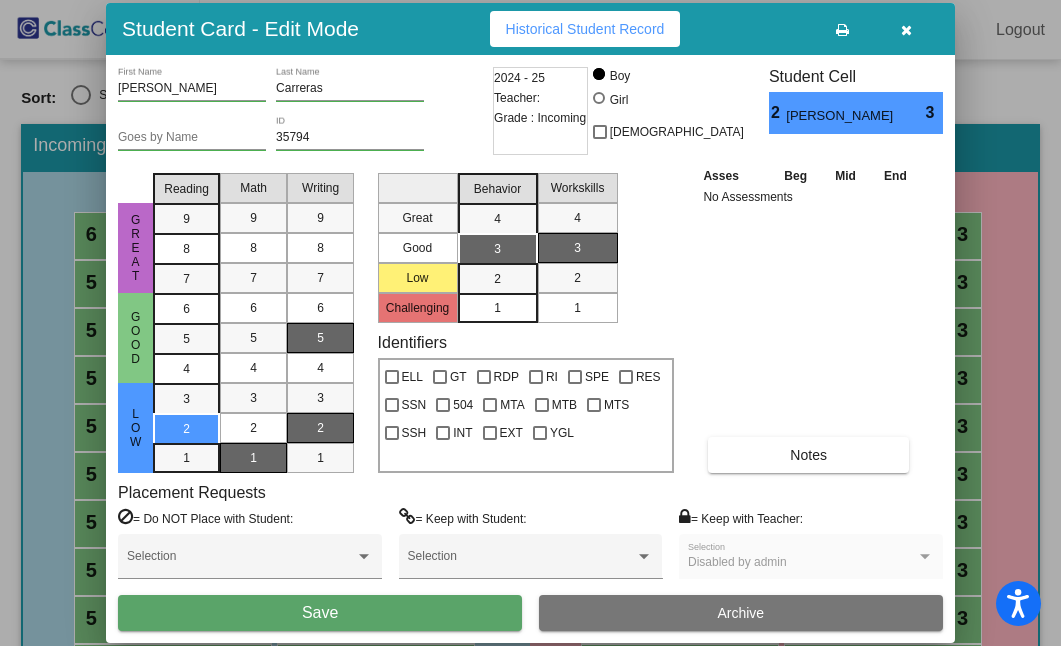 click on "2" at bounding box center [320, 428] 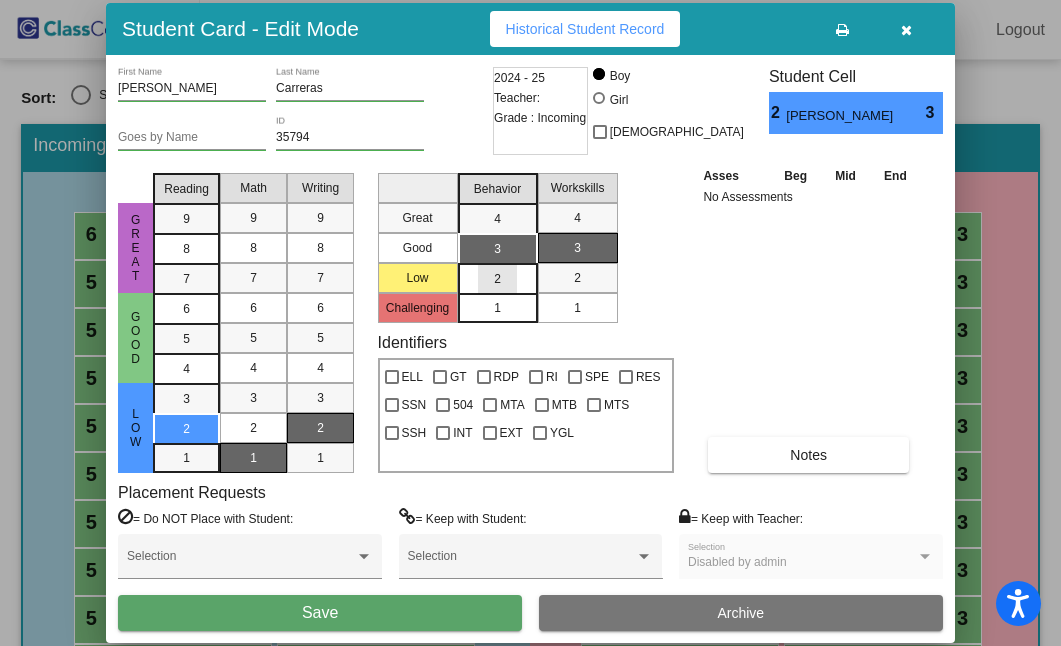 click on "2" at bounding box center [497, 279] 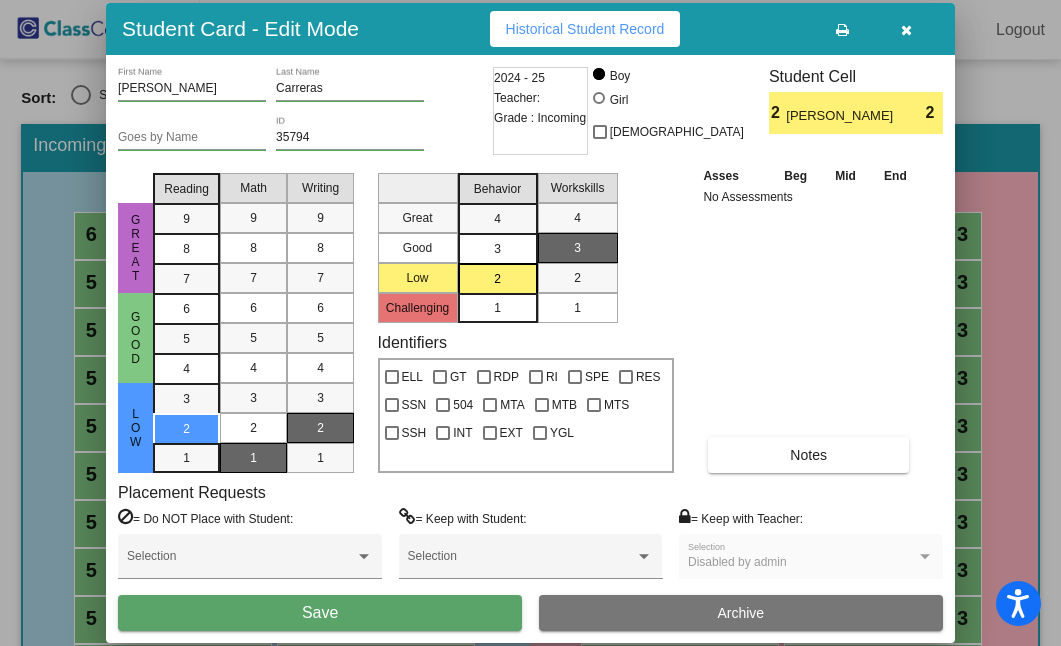 click on "Save" at bounding box center [320, 613] 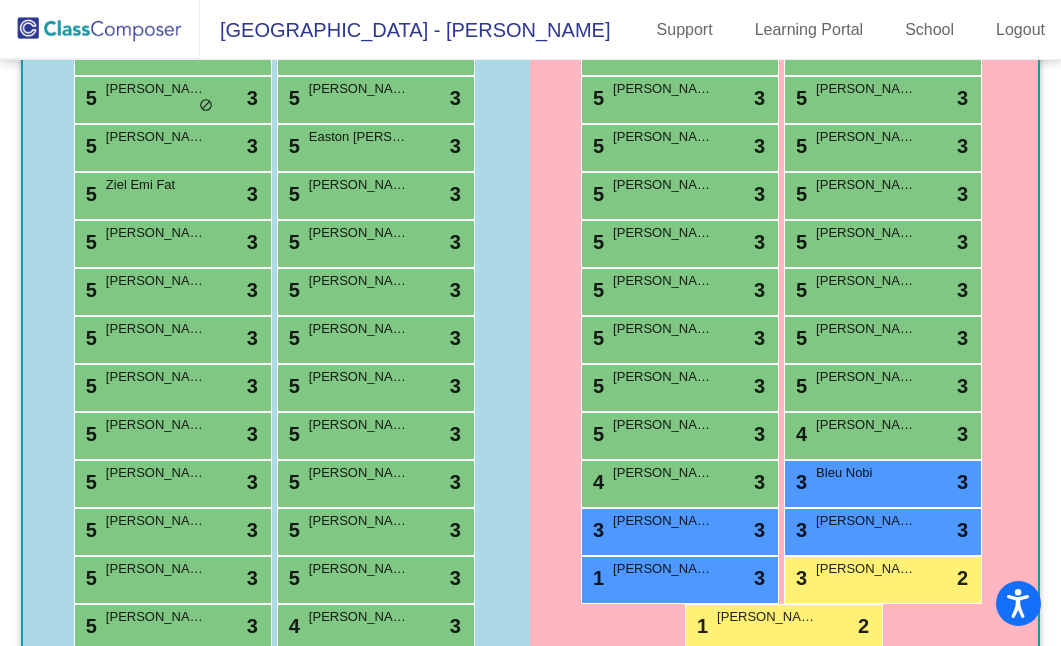 scroll, scrollTop: 588, scrollLeft: 0, axis: vertical 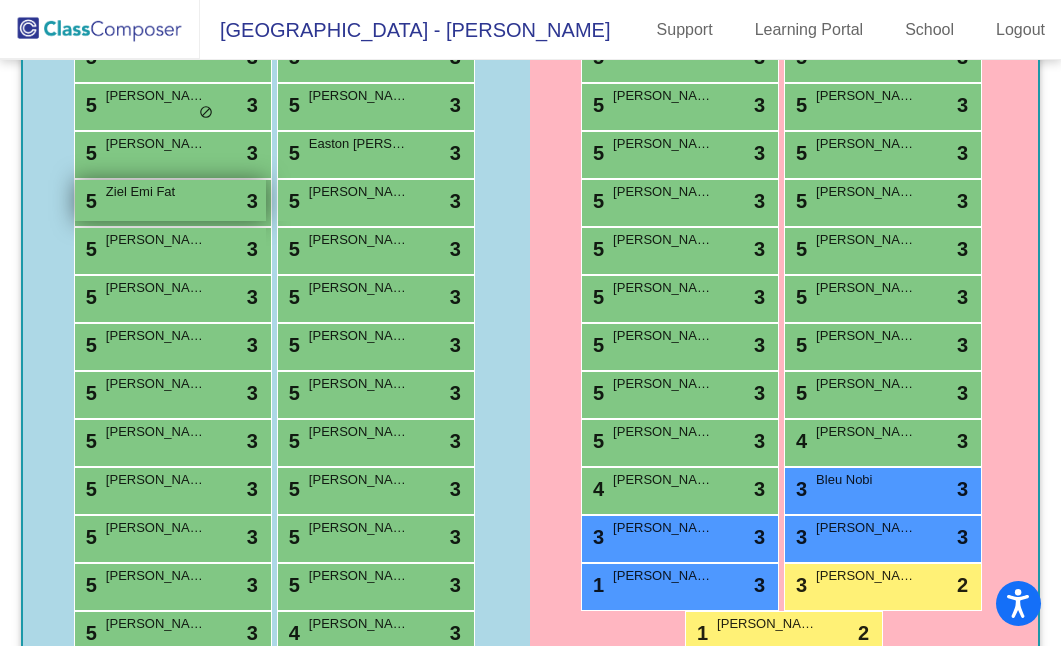 click on "5 Ziel Emi Fat lock do_not_disturb_alt 3" at bounding box center [170, 200] 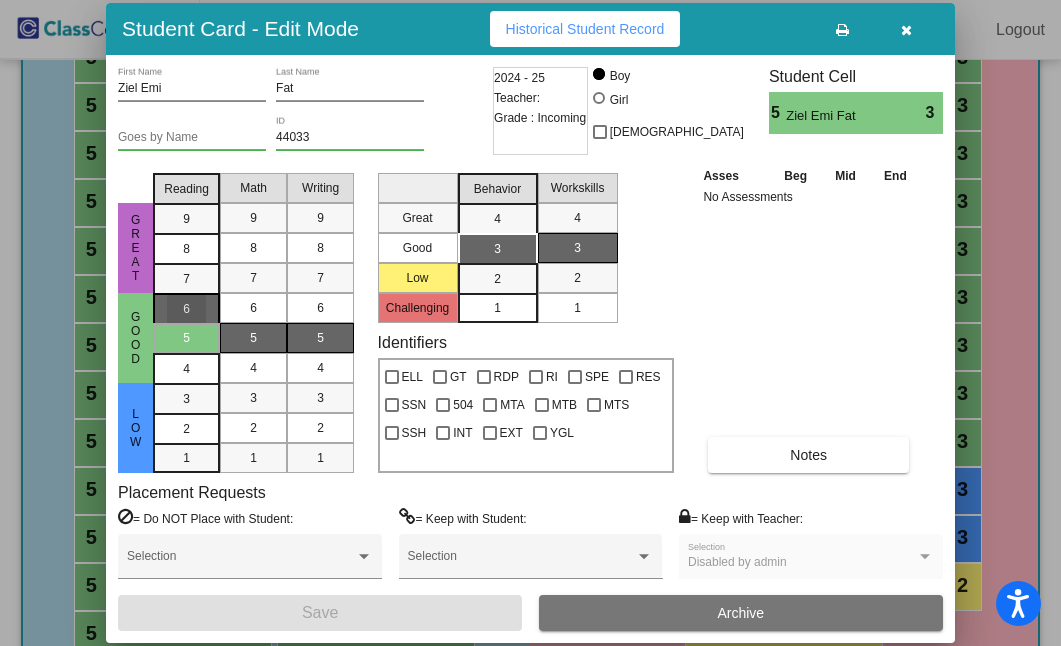 click on "6" at bounding box center [186, 309] 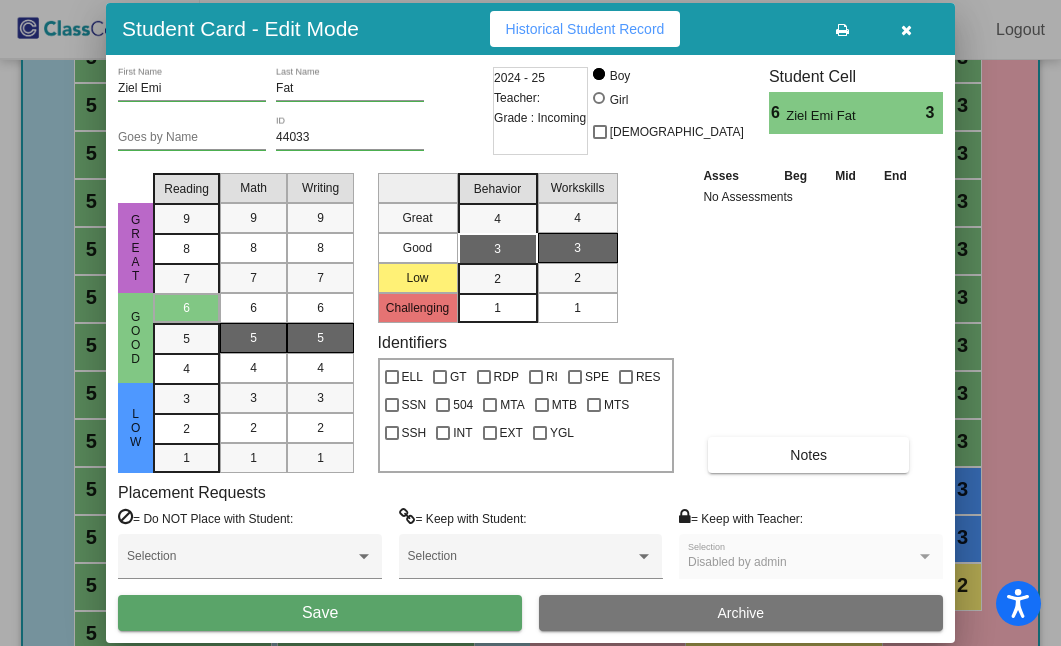 click on "Save" at bounding box center [320, 613] 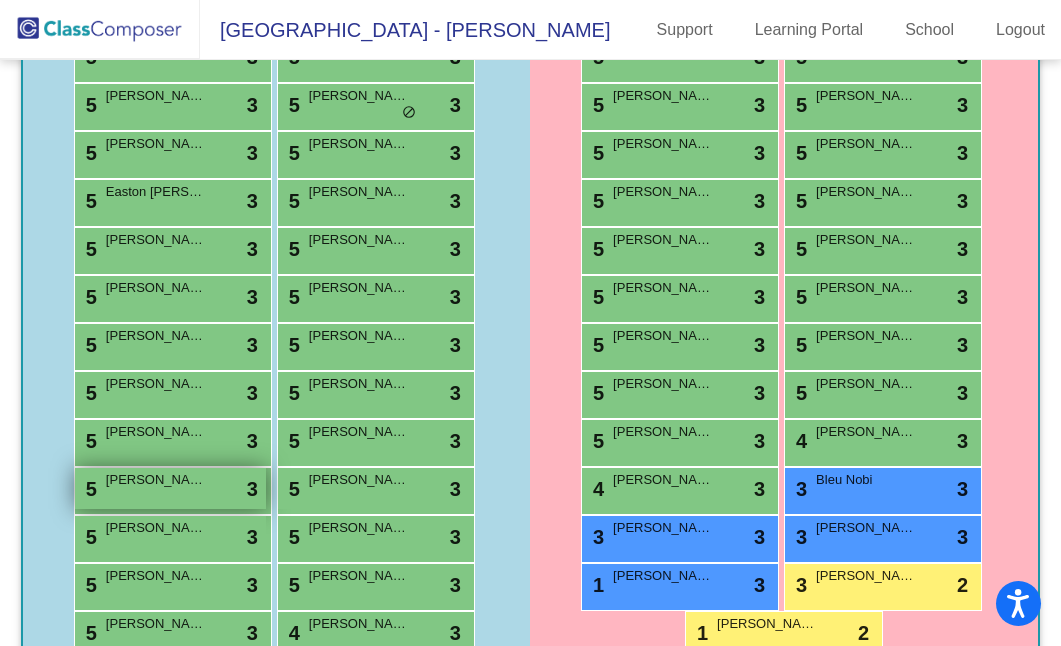click on "5 [PERSON_NAME] lock do_not_disturb_alt 3" at bounding box center (170, 488) 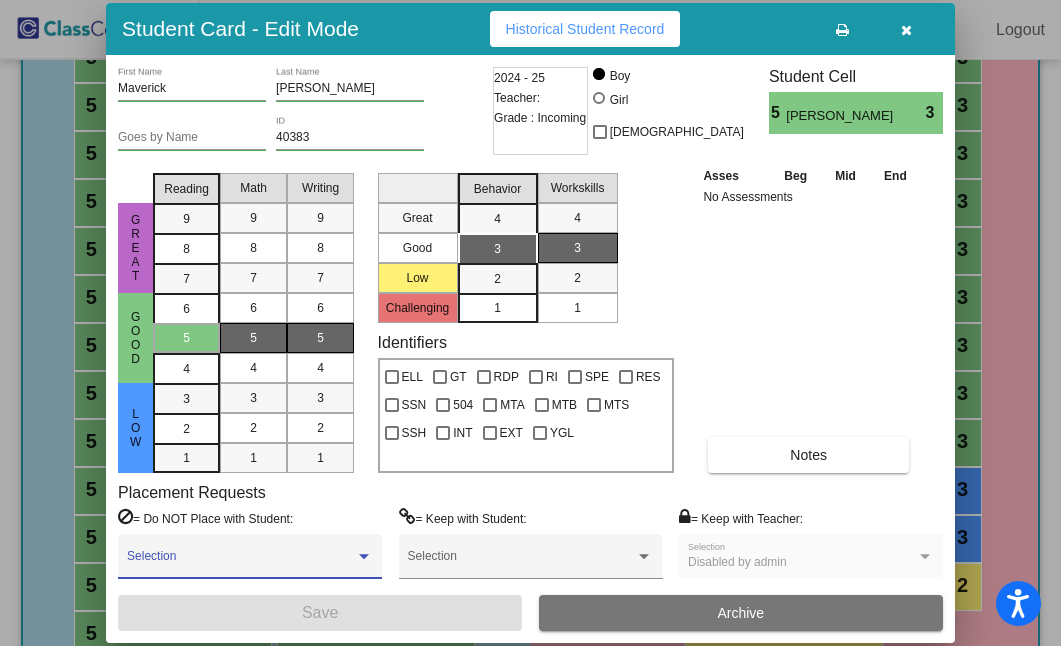 click at bounding box center (364, 556) 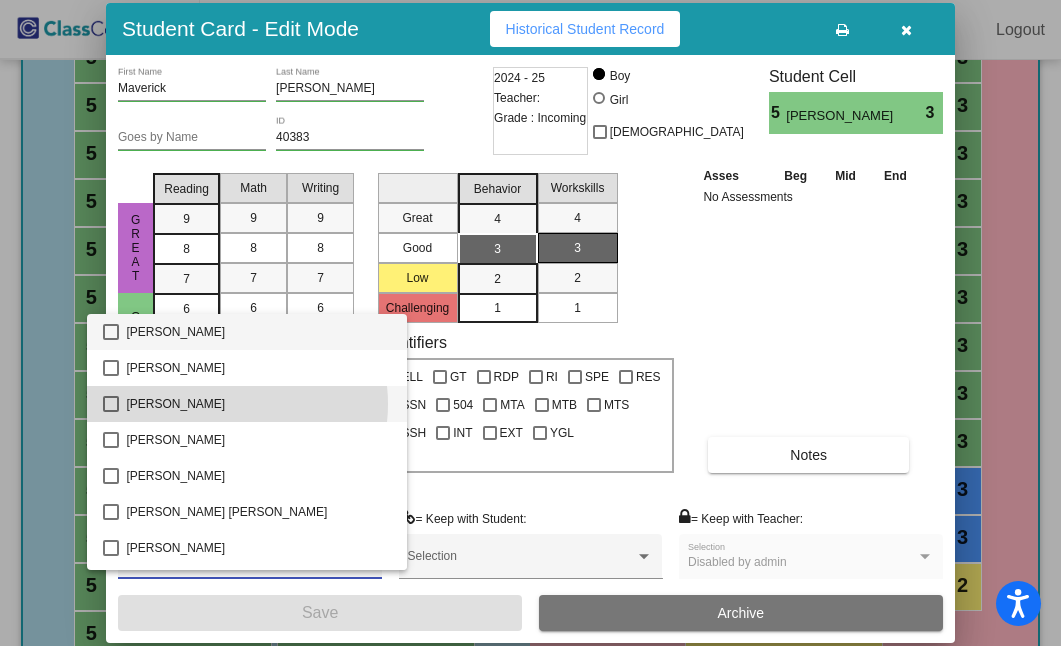 click on "[PERSON_NAME]" at bounding box center (259, 404) 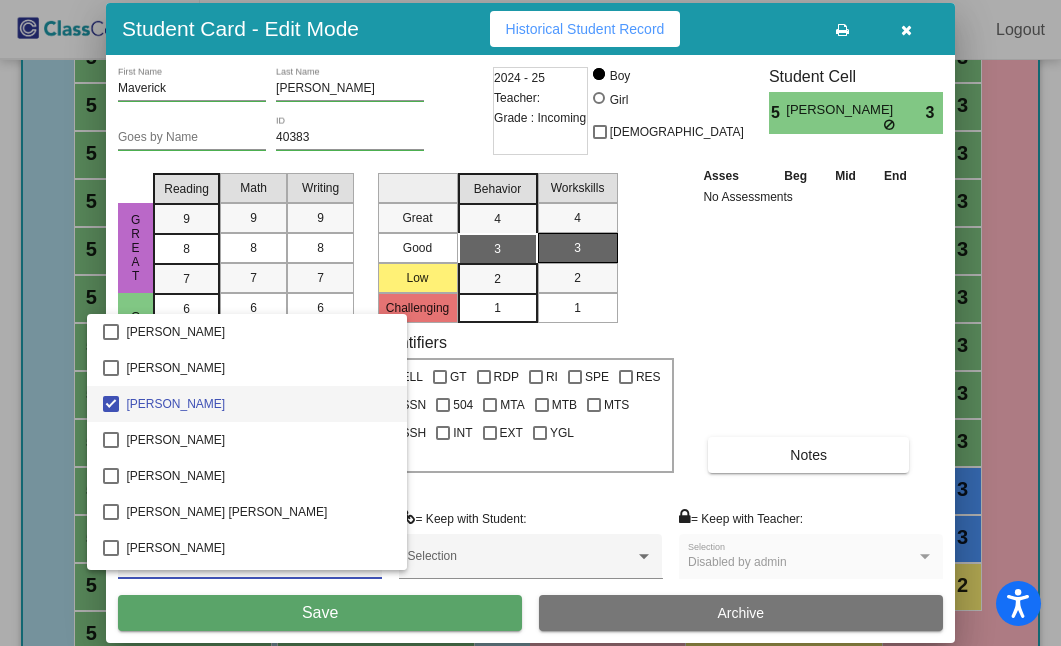 click at bounding box center (530, 323) 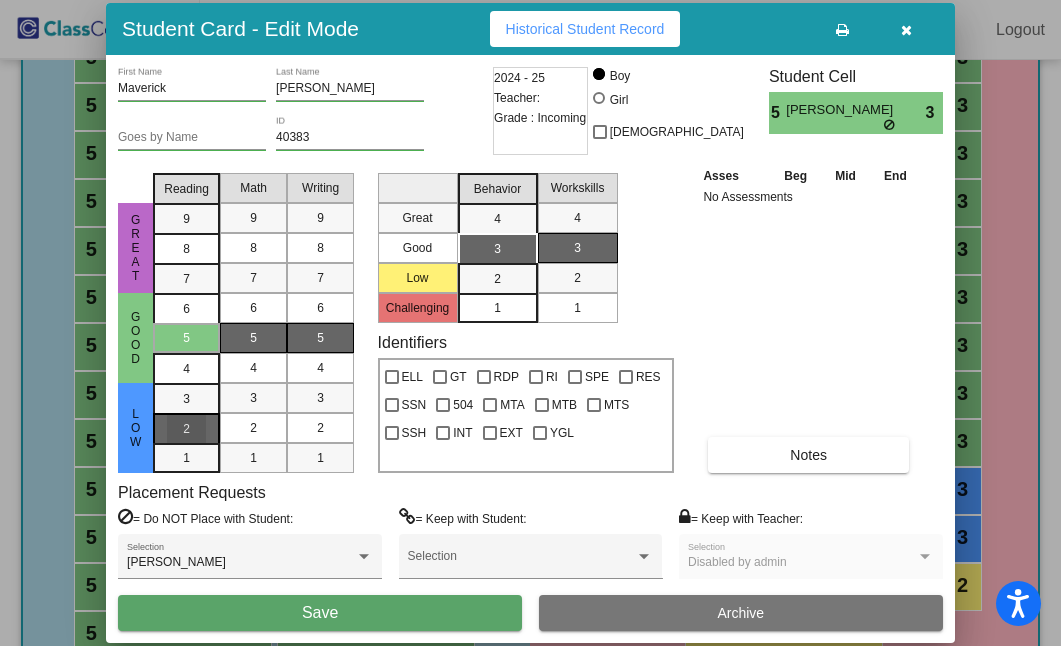 click on "2" at bounding box center (186, 399) 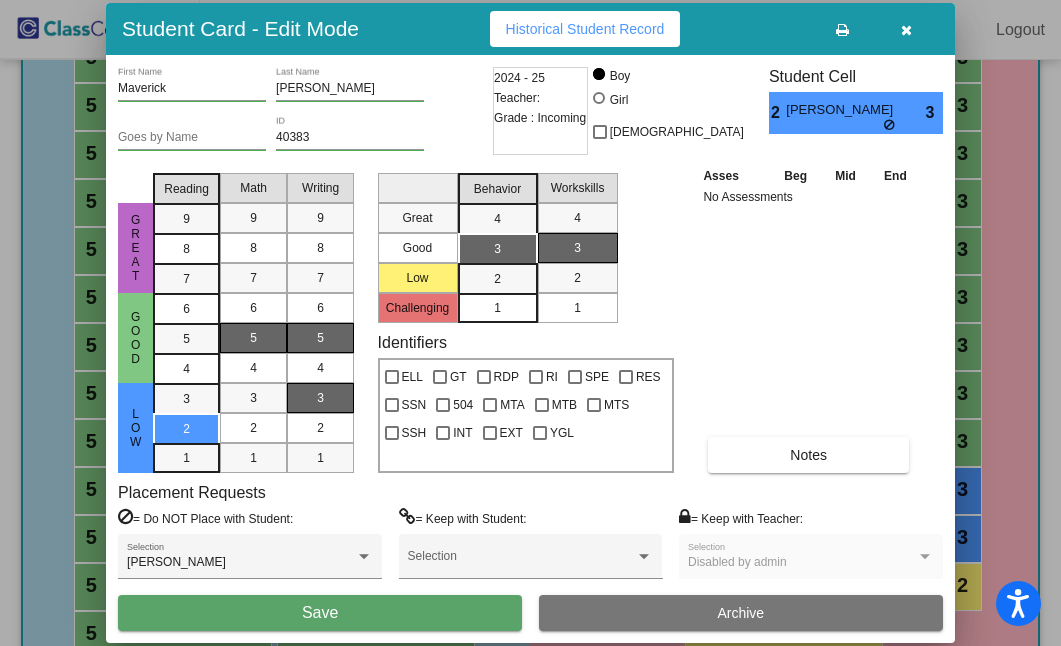 click on "3" at bounding box center (320, 398) 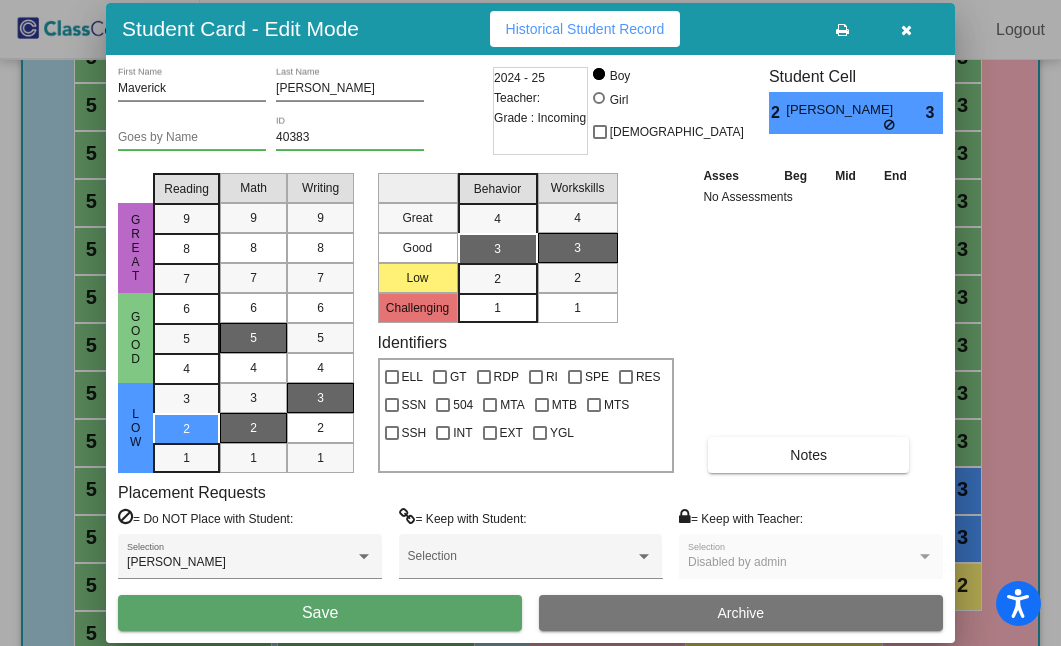 click on "2" at bounding box center (253, 428) 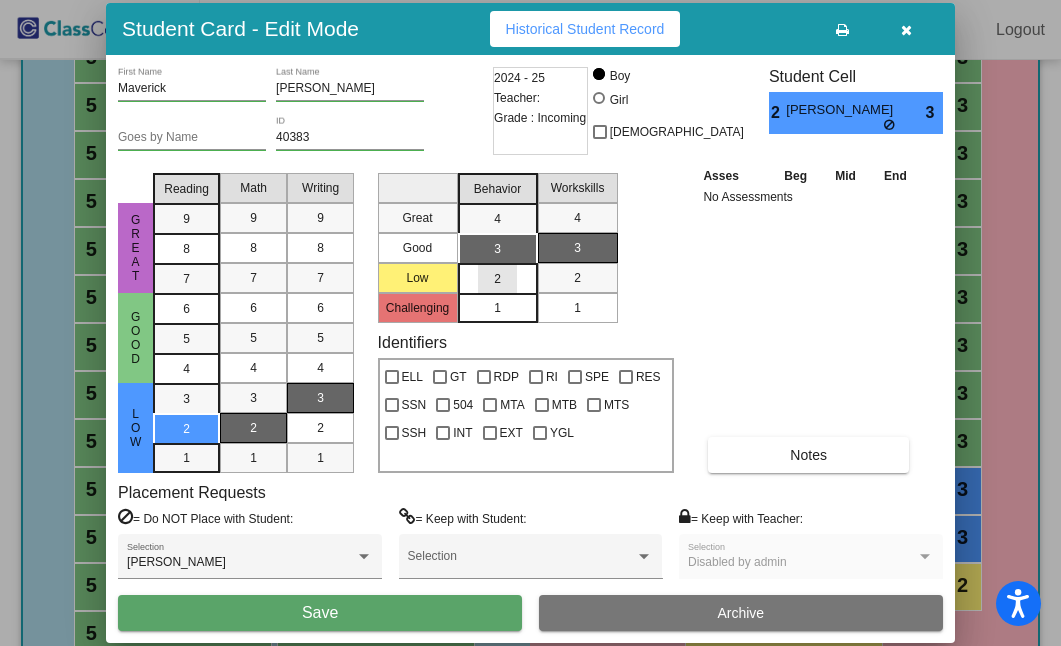click on "2" at bounding box center [497, 279] 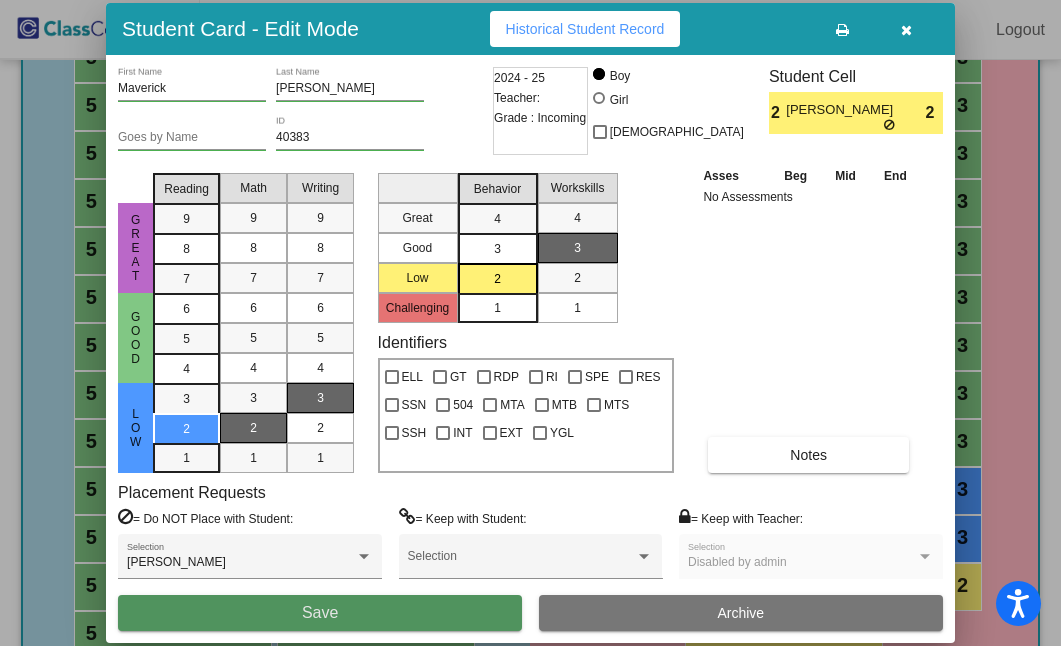 click on "Save" at bounding box center (320, 613) 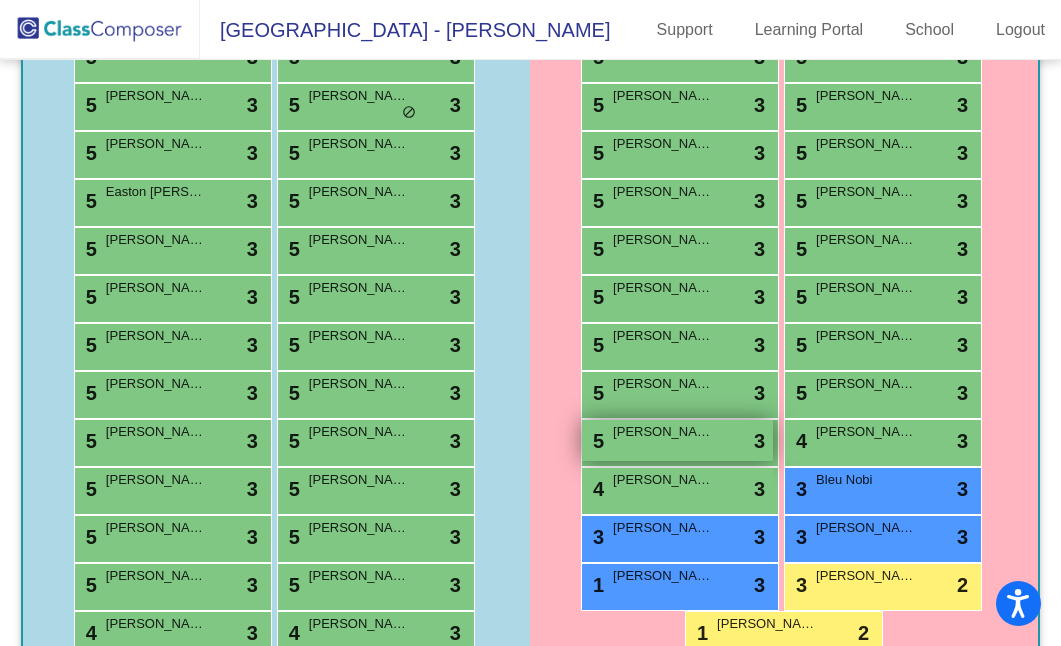 click on "5 [PERSON_NAME] lock do_not_disturb_alt 3" at bounding box center (677, 440) 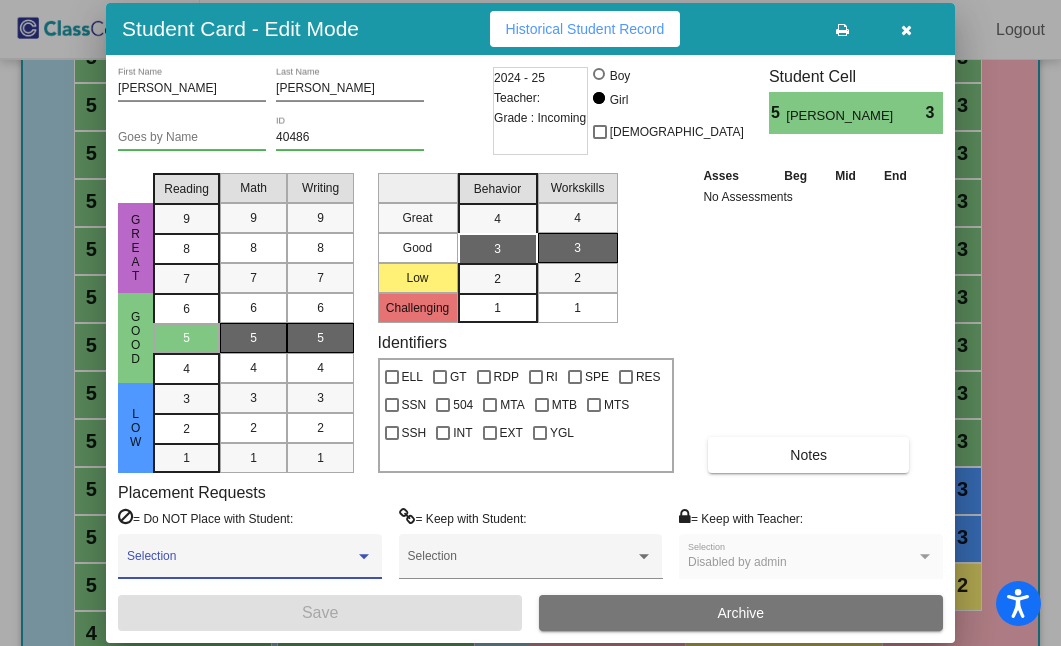 click at bounding box center (364, 557) 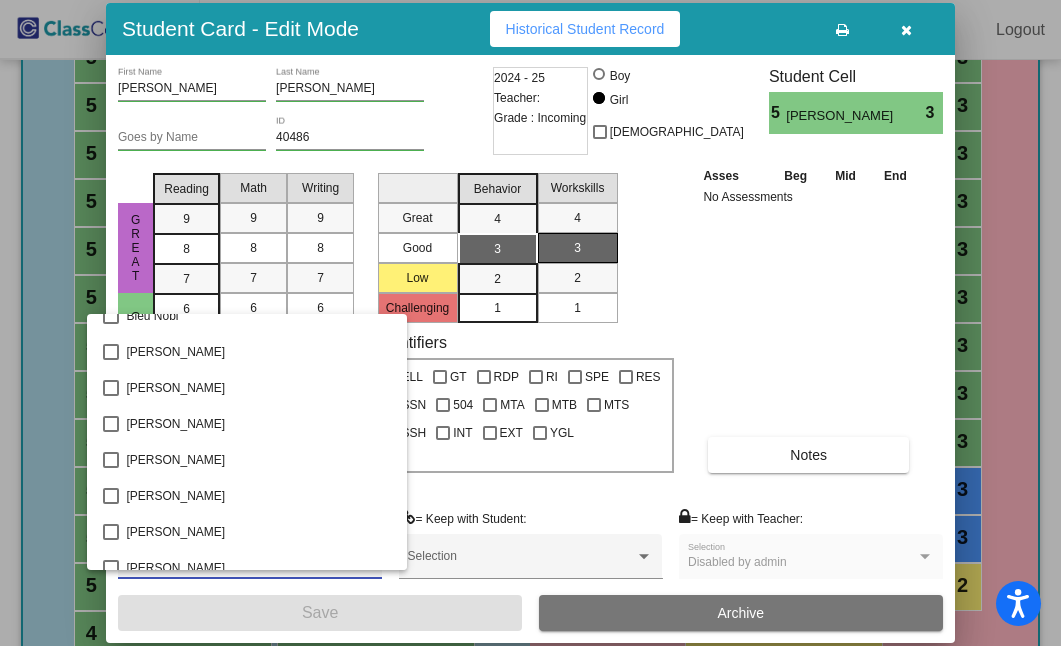 scroll, scrollTop: 0, scrollLeft: 0, axis: both 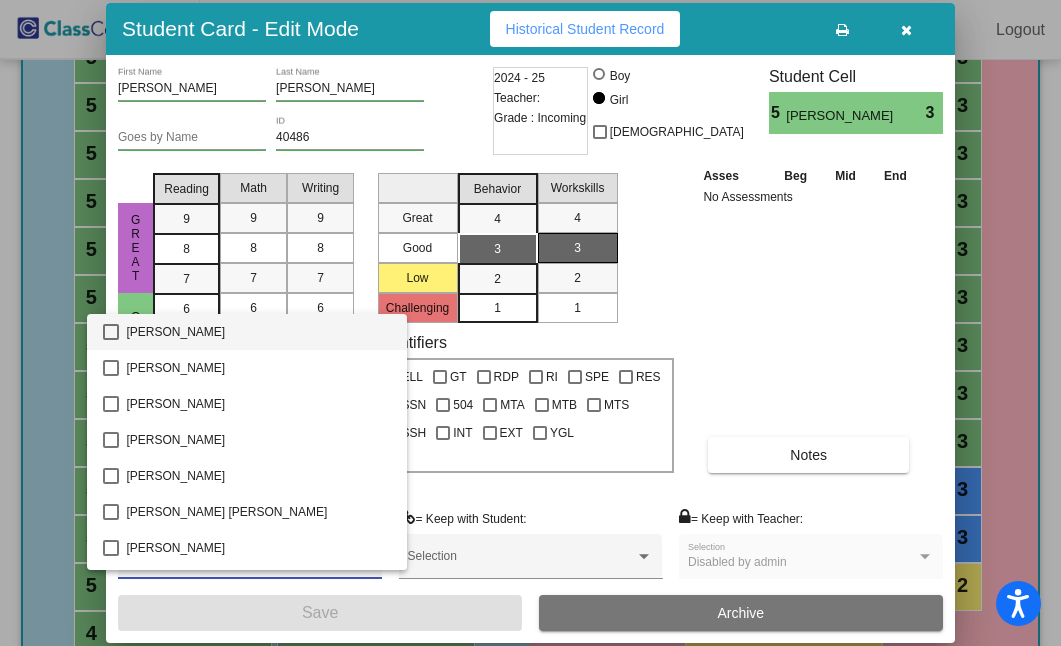 click at bounding box center [530, 323] 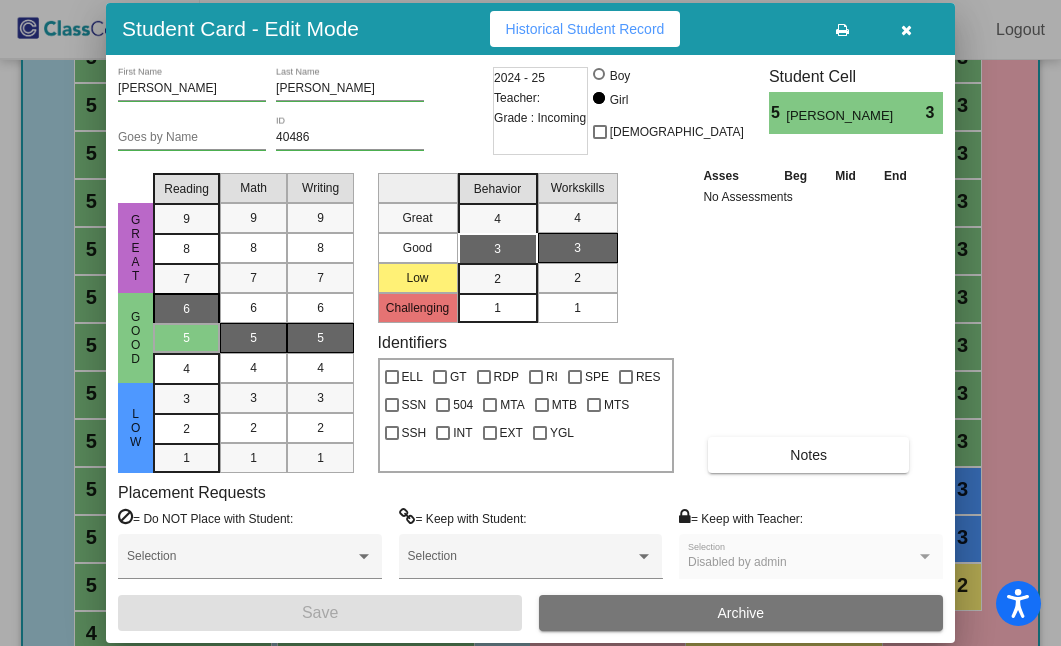 click on "6" at bounding box center (186, 309) 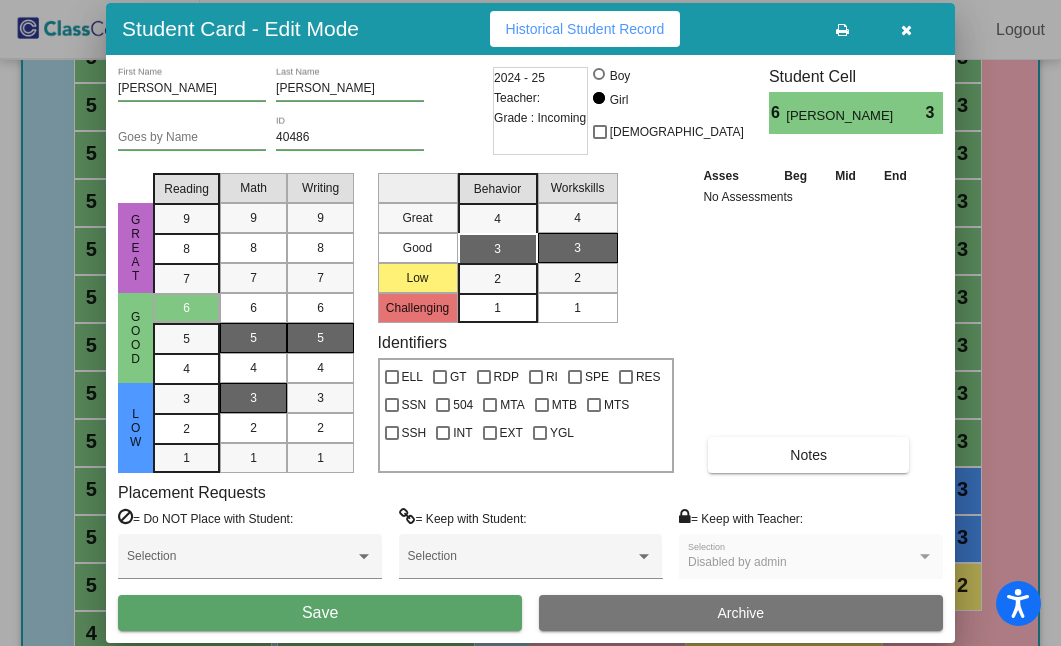 click on "3" at bounding box center (253, 398) 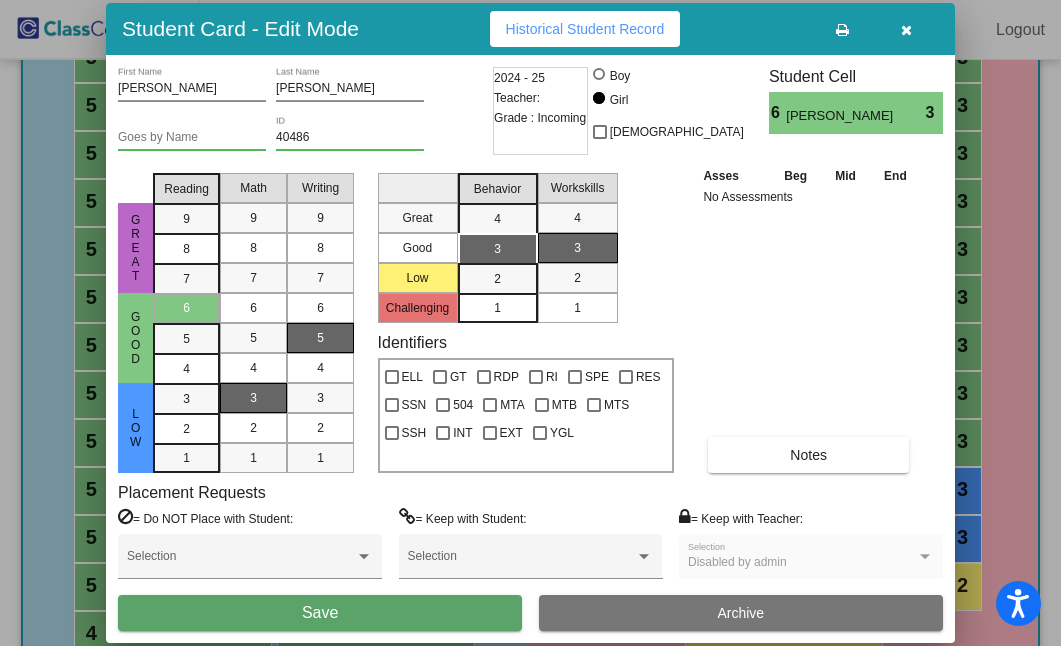 click on "Save" at bounding box center (320, 613) 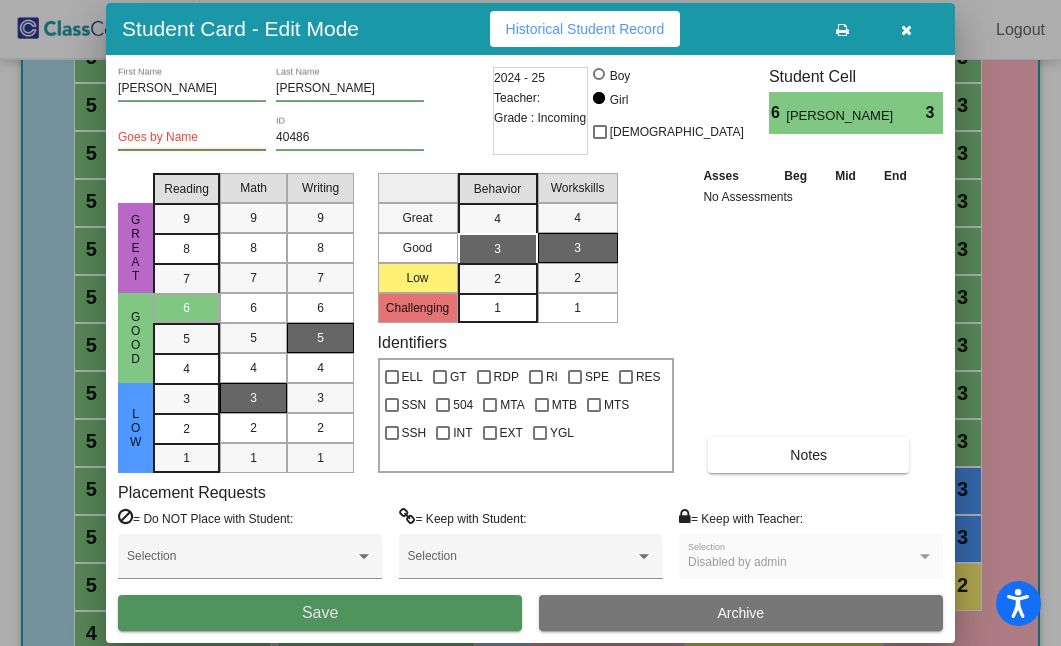 click on "Save" at bounding box center (320, 613) 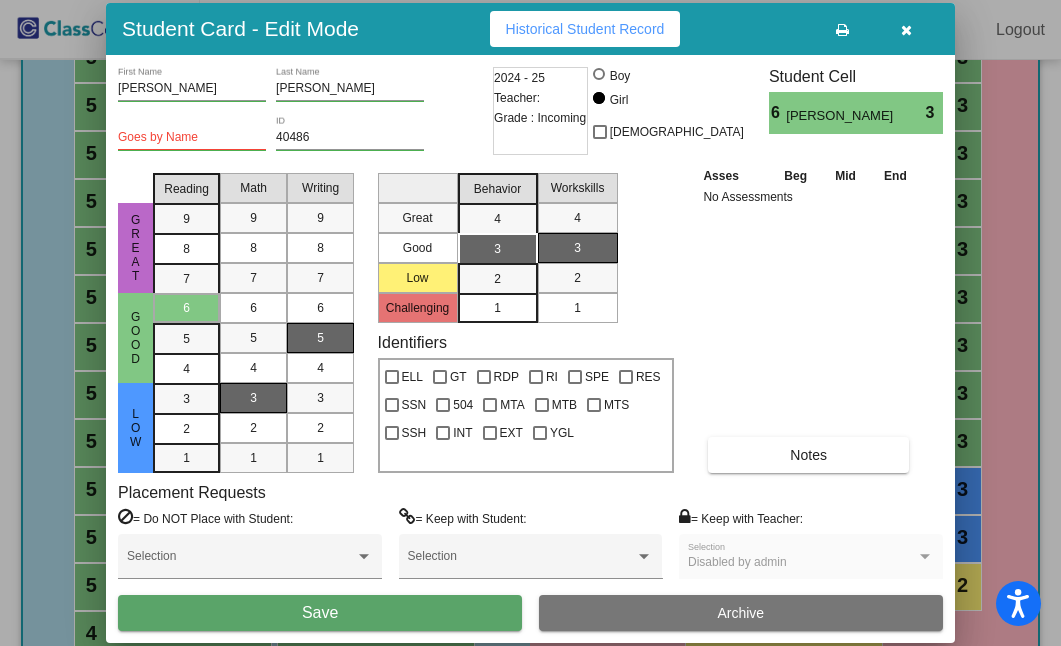 click on "Save" at bounding box center [320, 613] 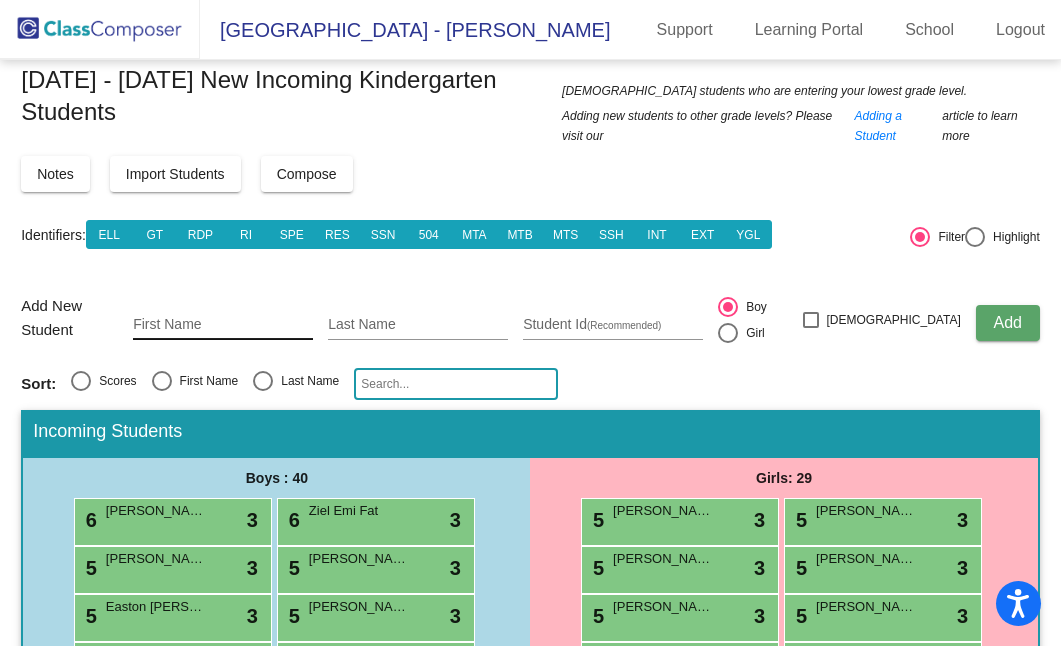 scroll, scrollTop: 0, scrollLeft: 0, axis: both 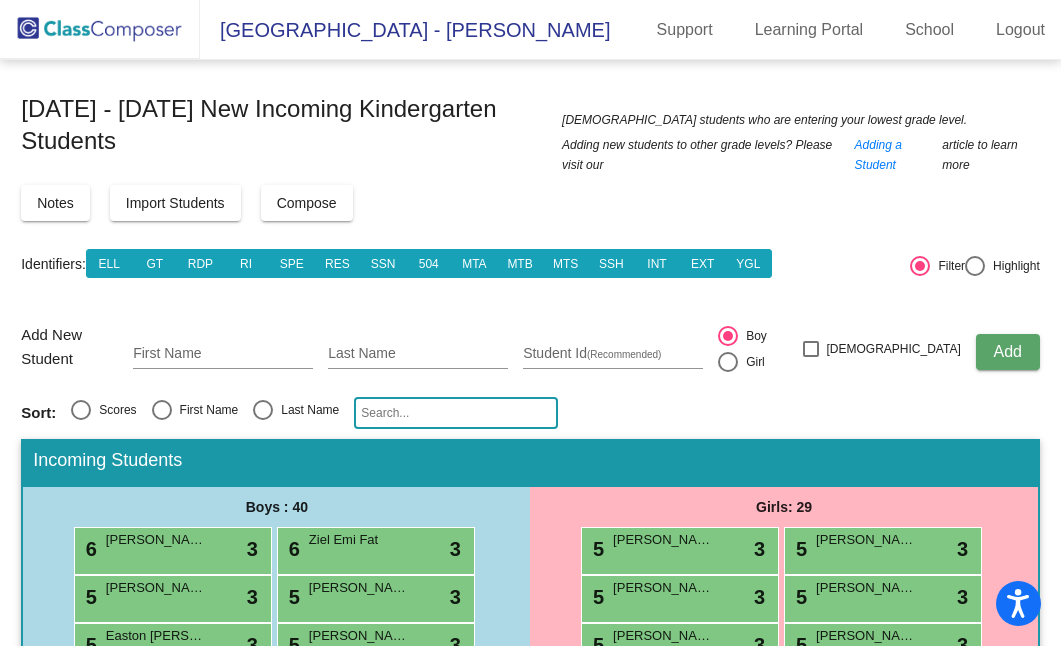 click 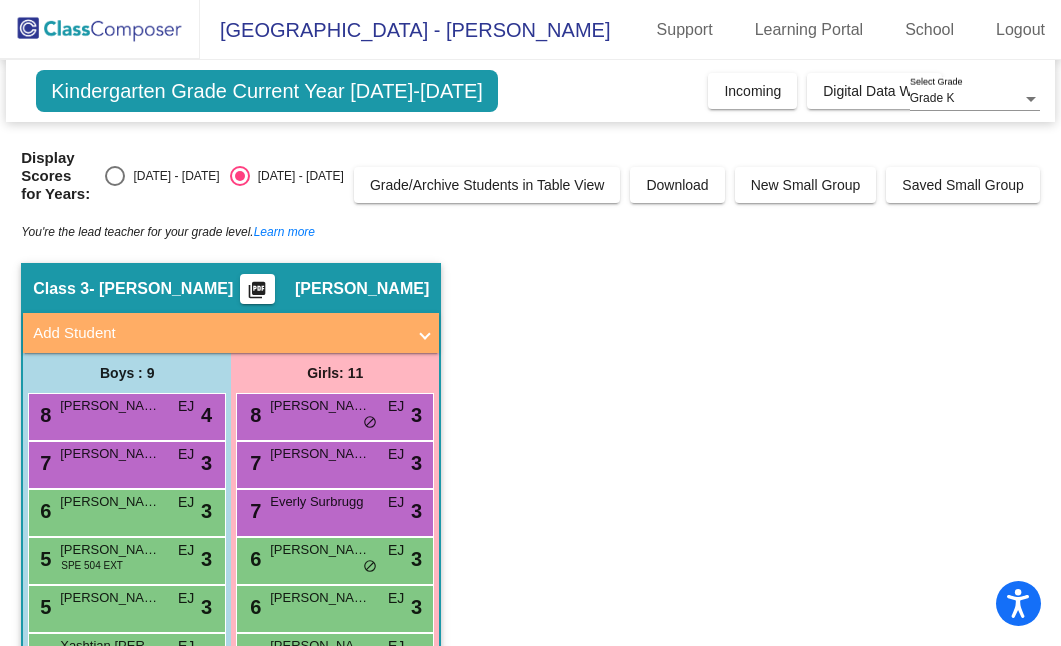 scroll, scrollTop: 0, scrollLeft: 0, axis: both 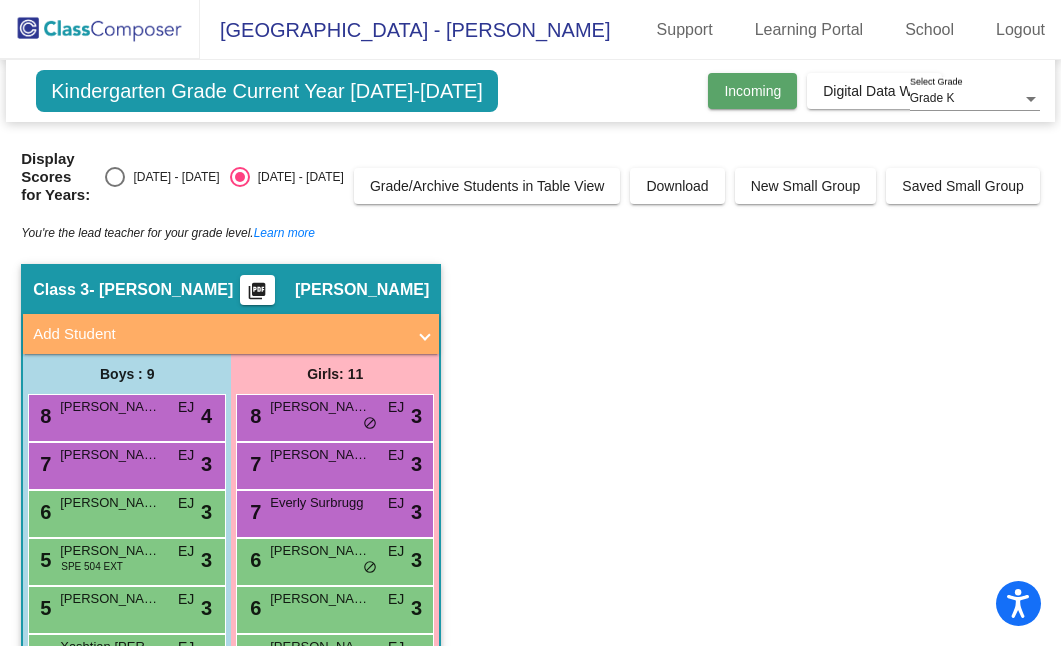 click on "Incoming" 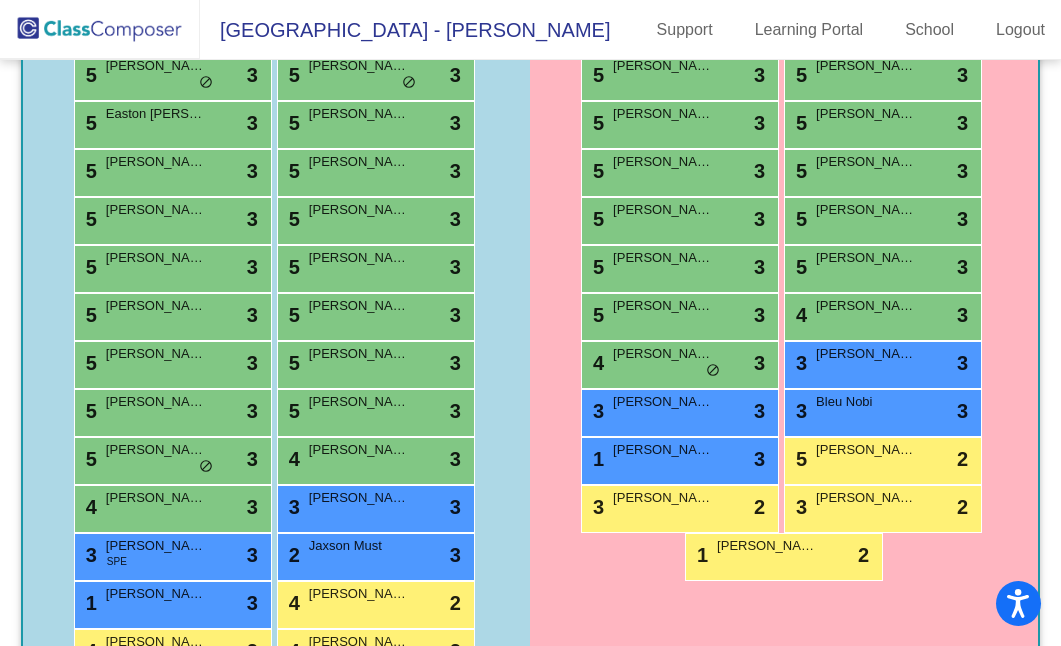 scroll, scrollTop: 875, scrollLeft: 0, axis: vertical 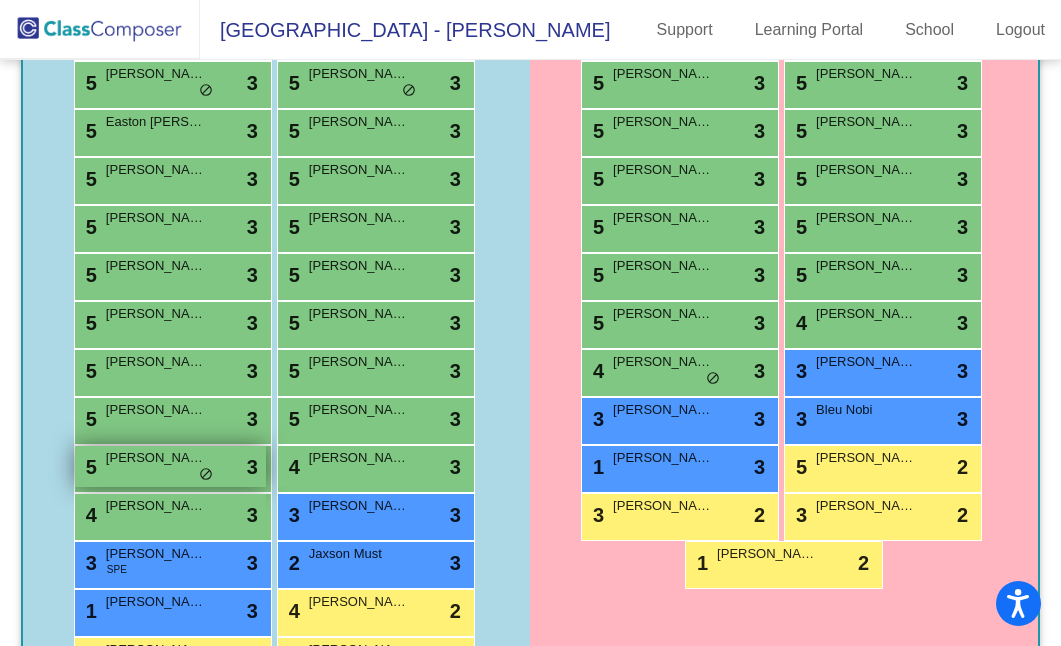 click on "[PERSON_NAME]" at bounding box center [156, 458] 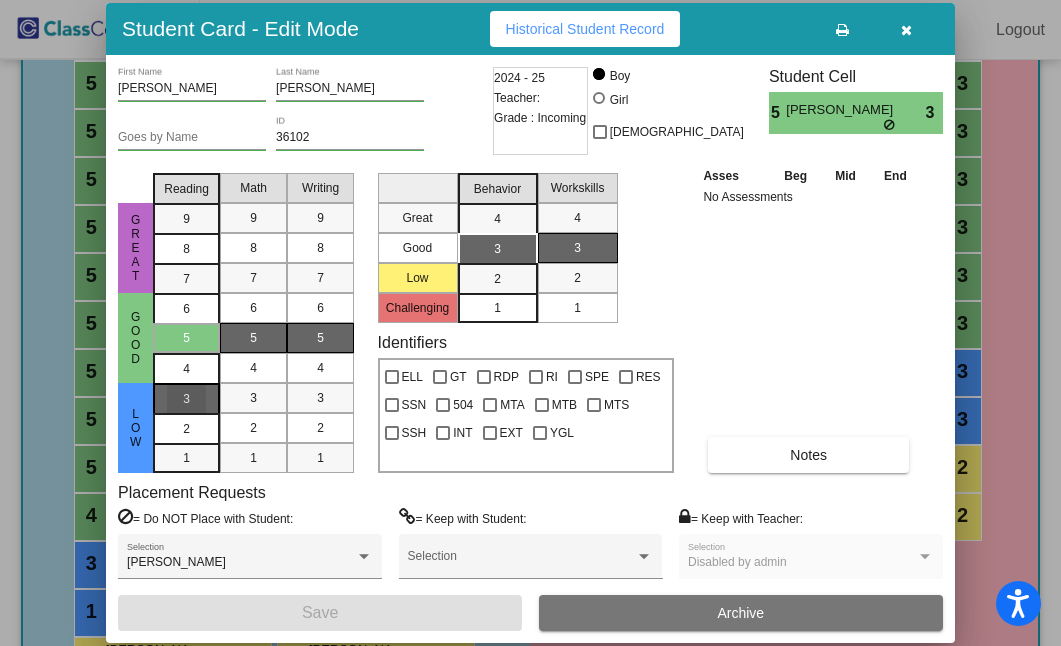 click on "3" at bounding box center [186, 399] 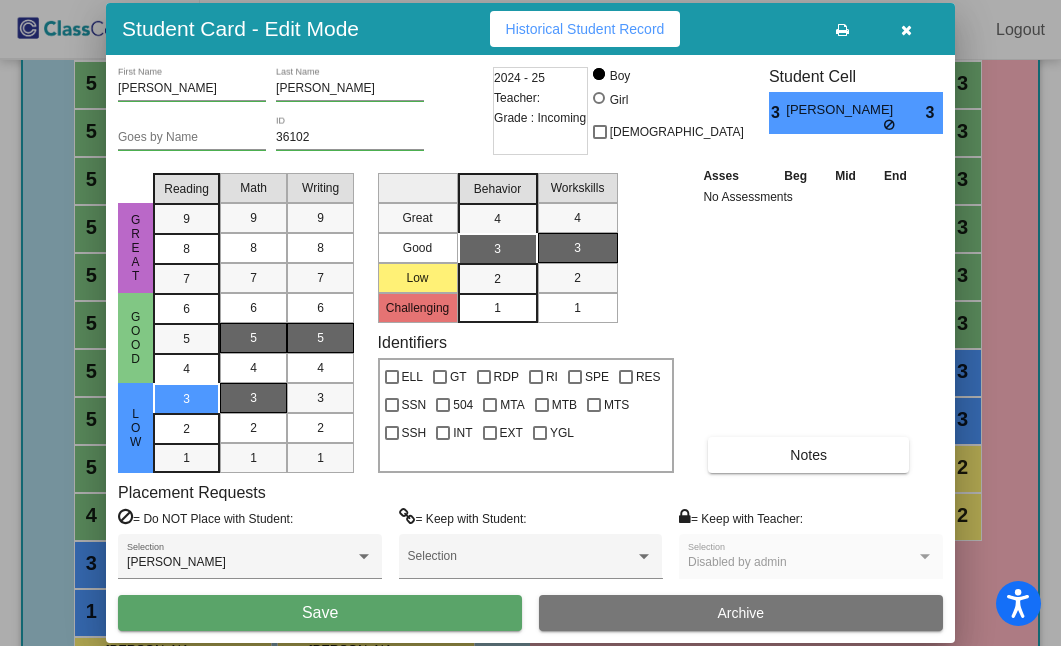 click on "3" at bounding box center [253, 398] 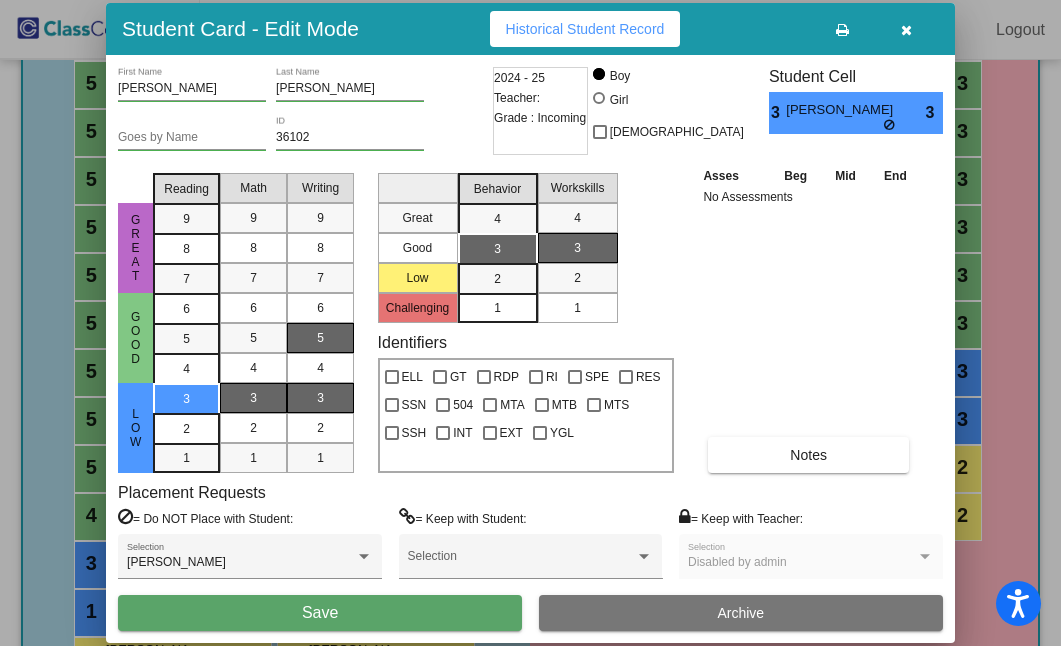 click on "3" at bounding box center (320, 398) 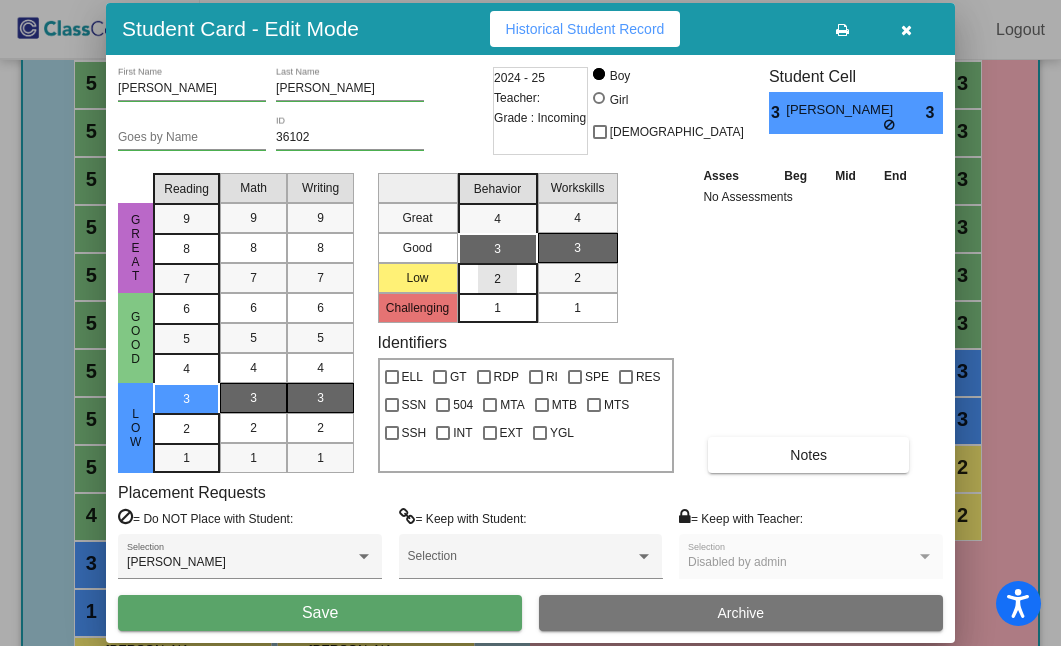 click on "2" at bounding box center (497, 279) 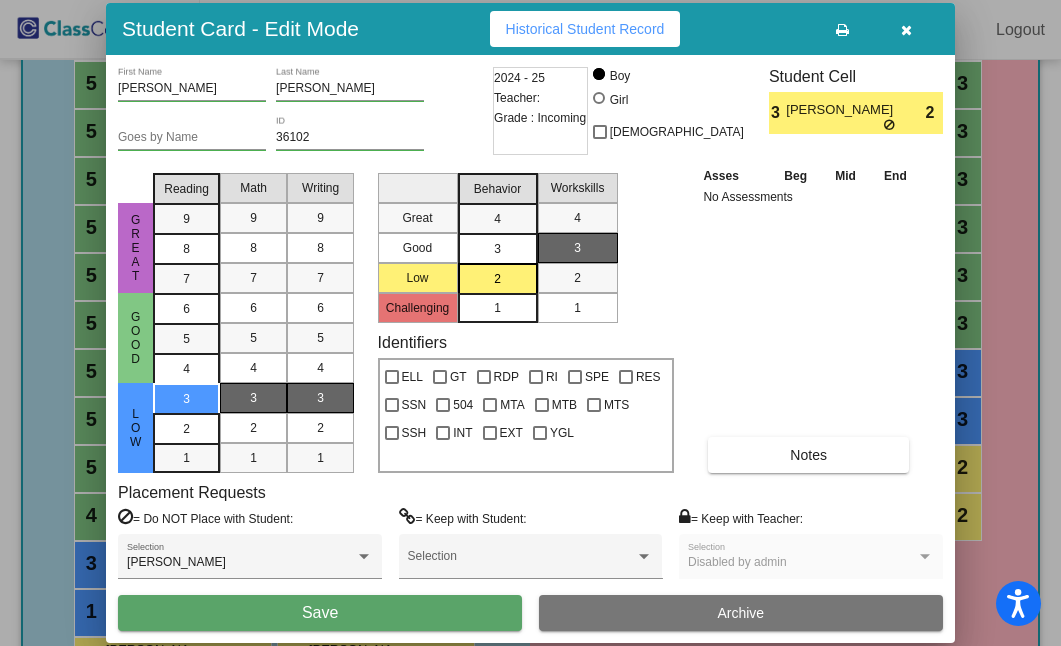 click on "Save" at bounding box center (320, 613) 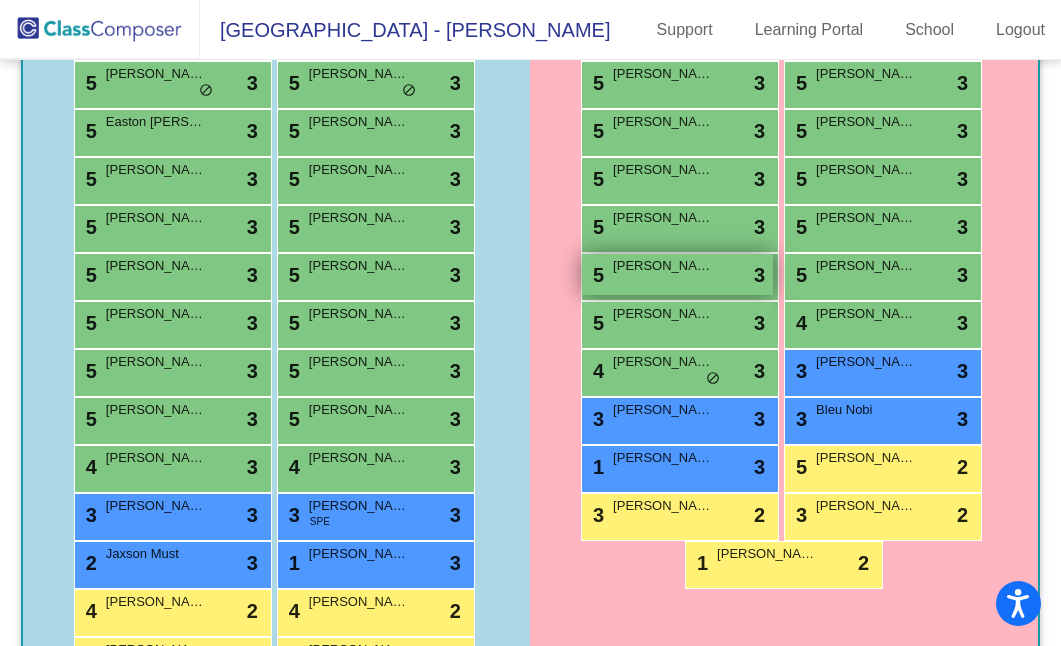 click on "5 [PERSON_NAME] lock do_not_disturb_alt 3" at bounding box center (677, 274) 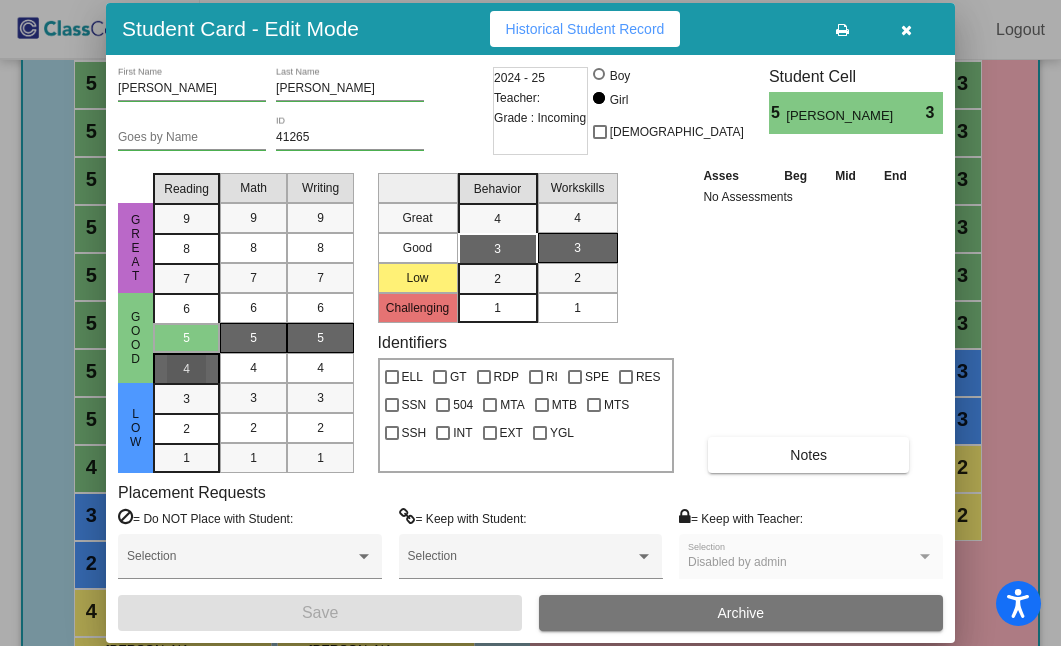 click on "4" at bounding box center (186, 309) 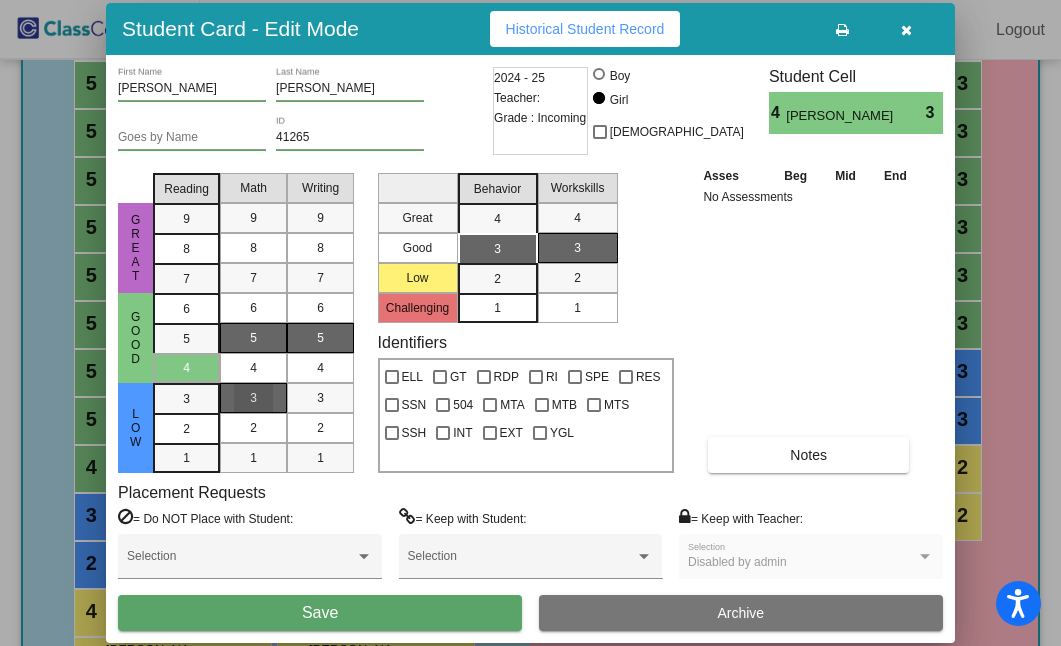 click on "3" at bounding box center (253, 398) 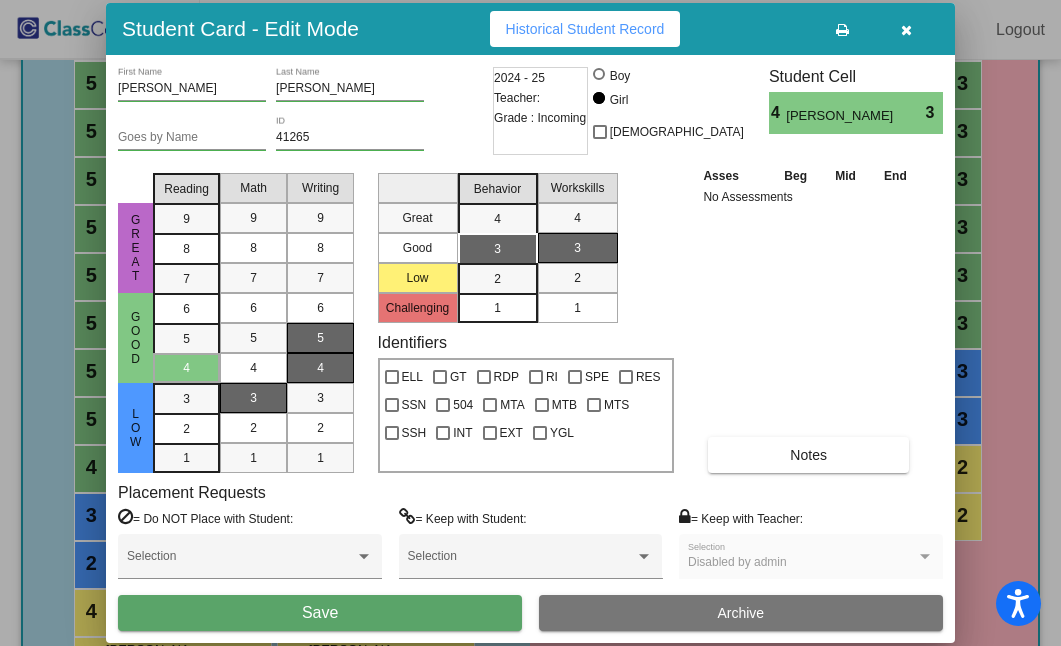 click on "4" at bounding box center (320, 368) 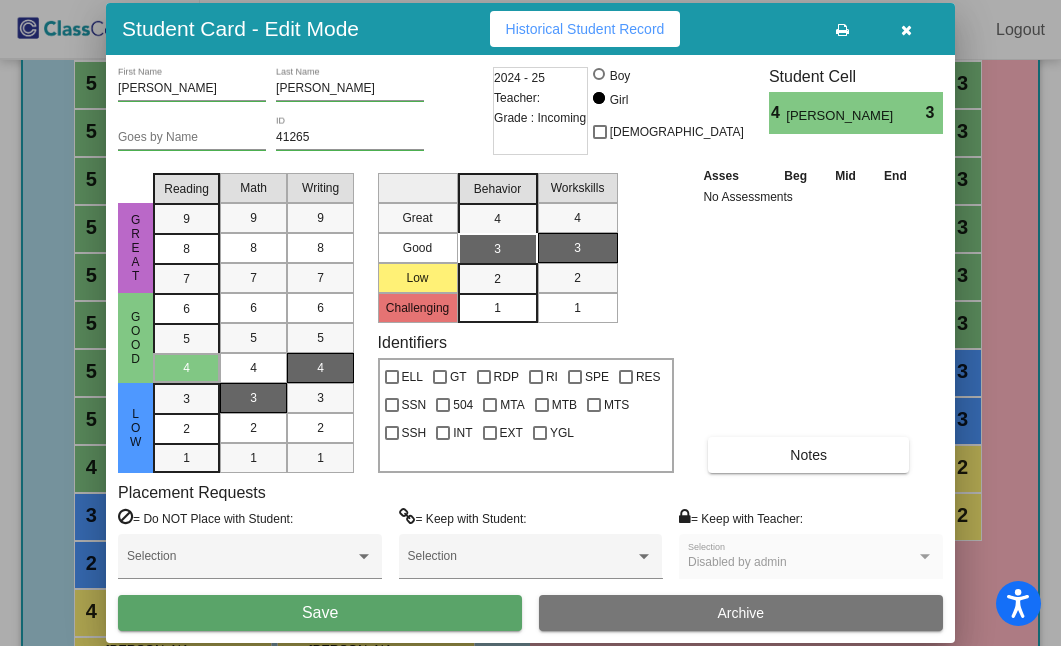 click on "Save" at bounding box center [320, 613] 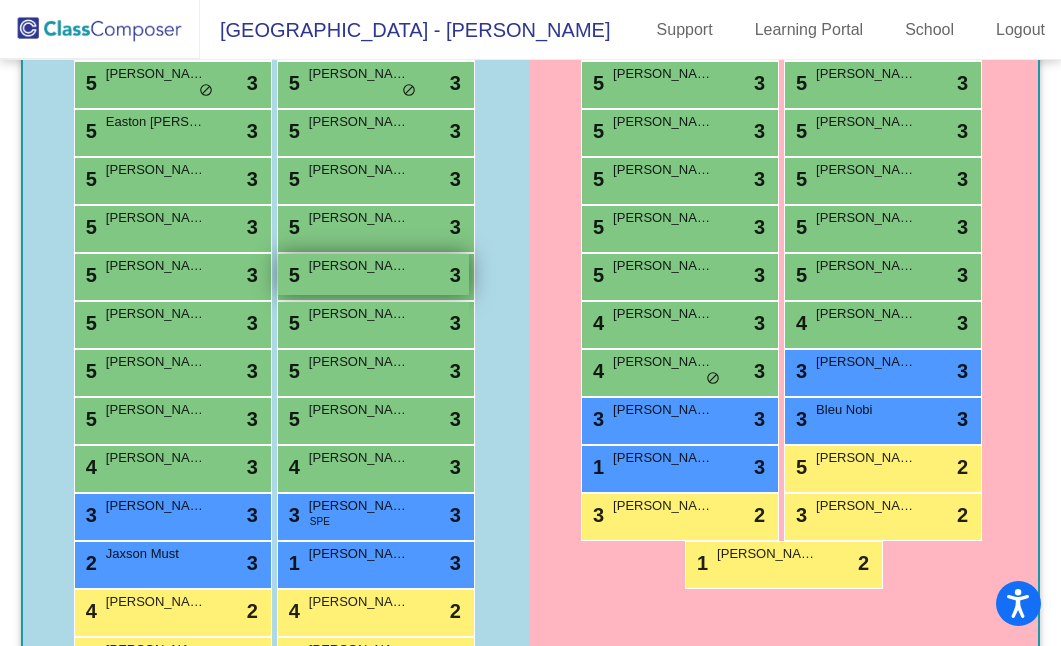 click on "5 [PERSON_NAME] lock do_not_disturb_alt 3" at bounding box center (373, 274) 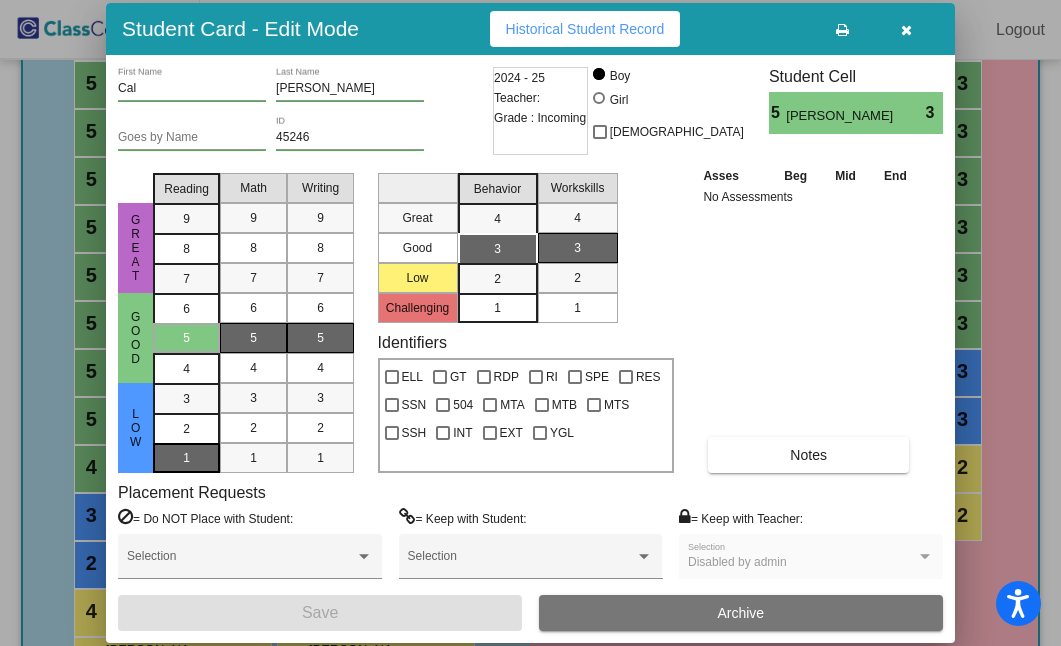 click on "1" at bounding box center [186, 399] 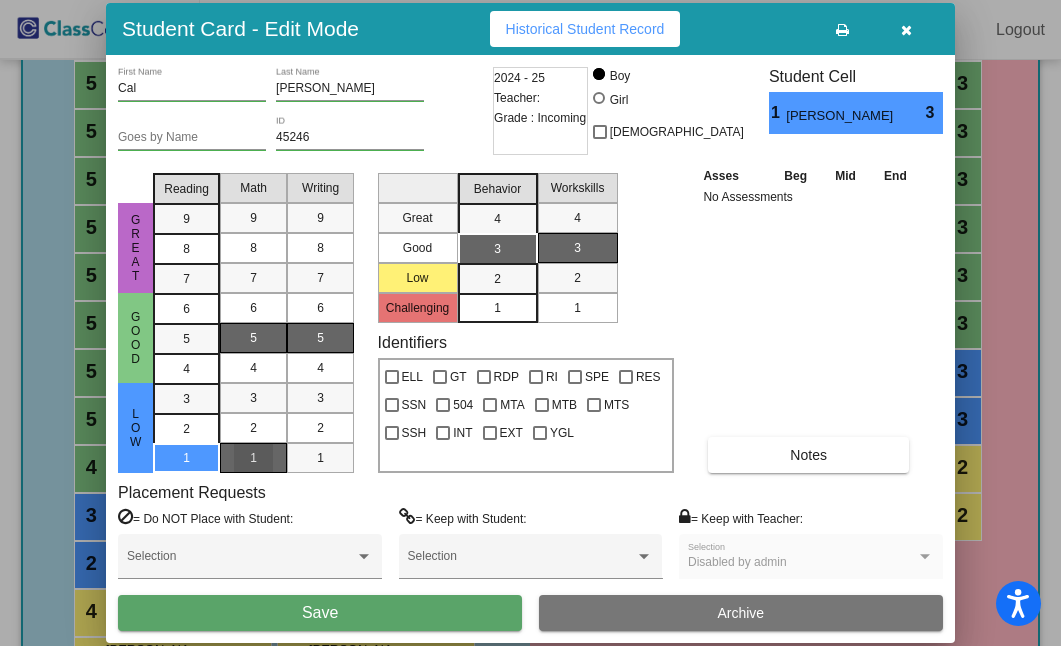 click on "1" at bounding box center (253, 458) 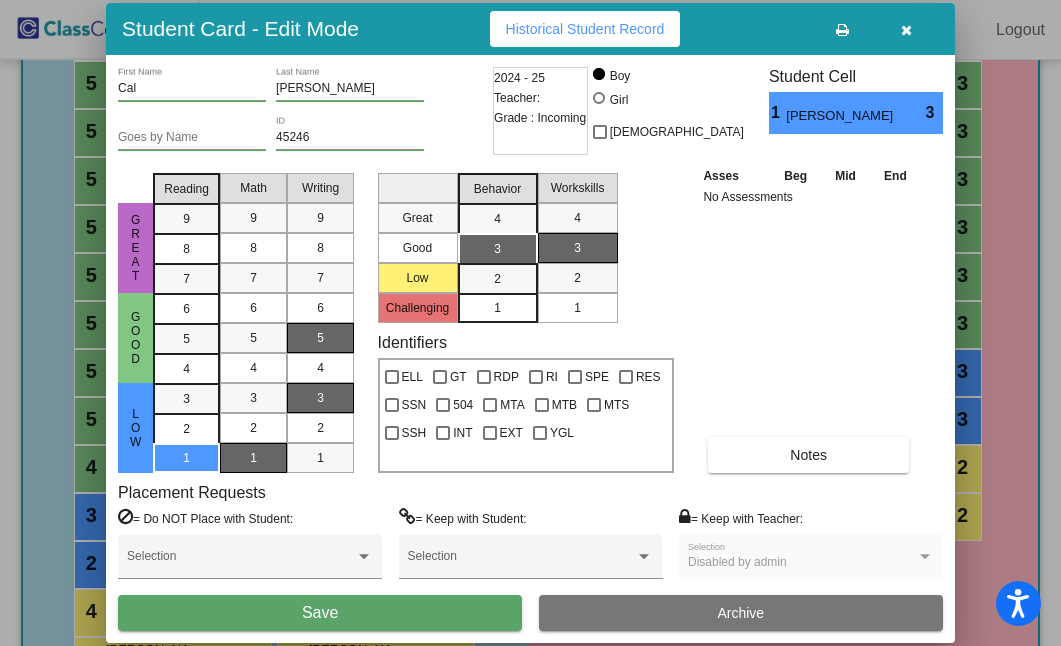 click on "3" at bounding box center [320, 398] 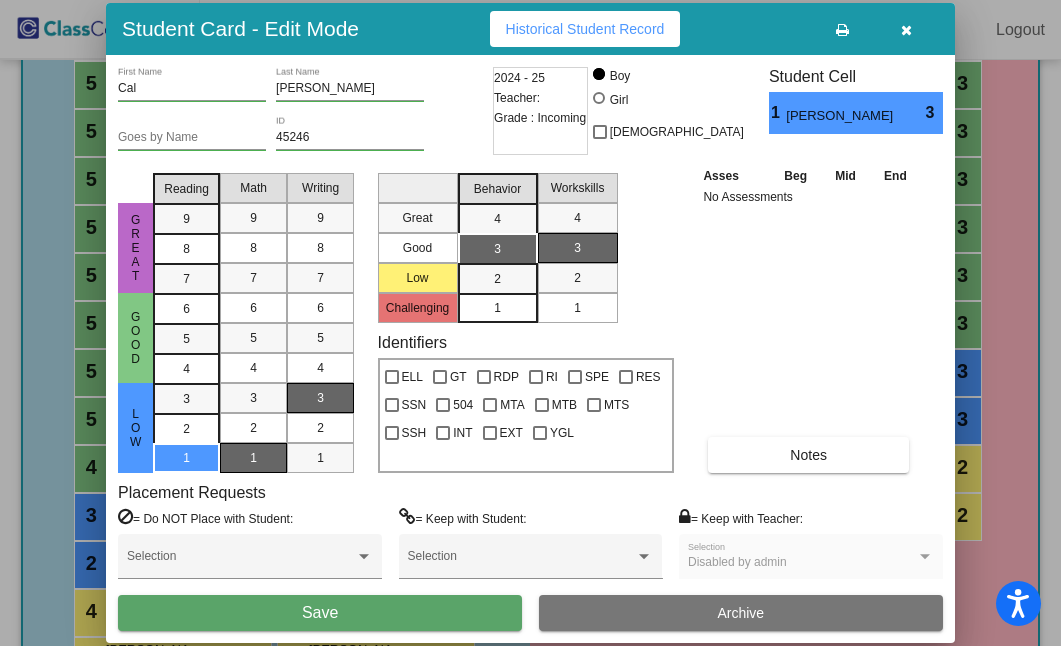 click on "Save" at bounding box center [320, 612] 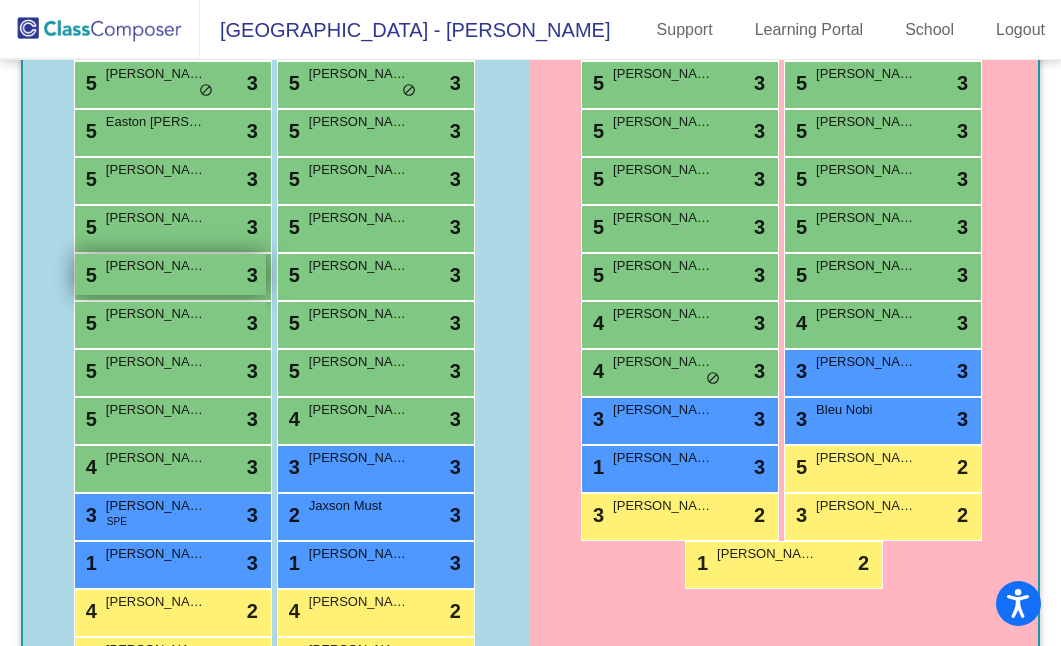 click on "5 [PERSON_NAME] lock do_not_disturb_alt 3" at bounding box center [170, 274] 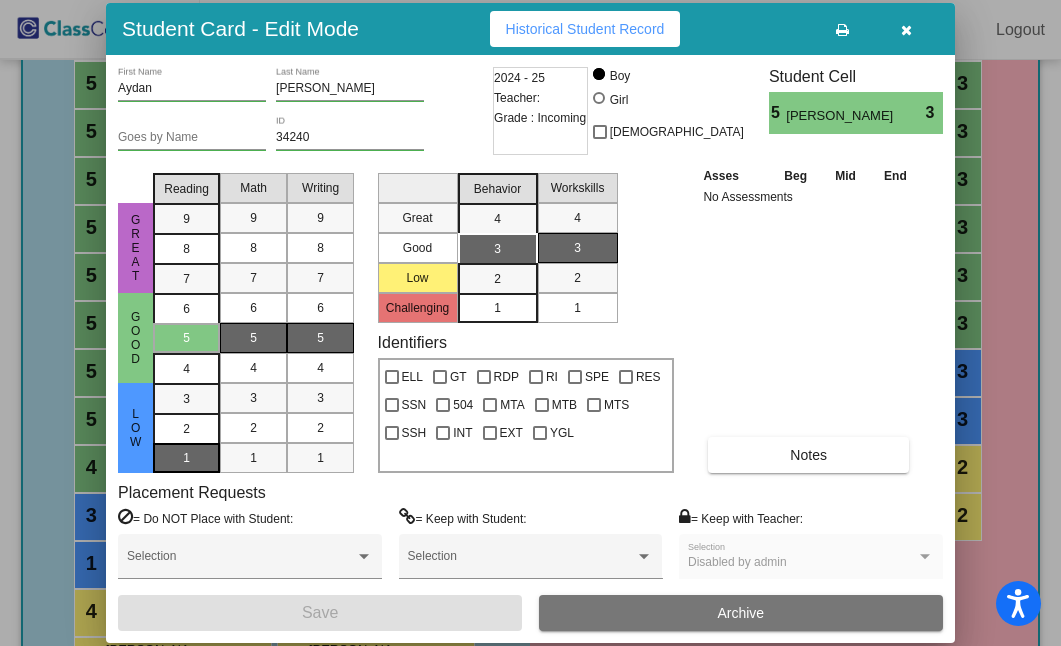 click on "1" at bounding box center [186, 399] 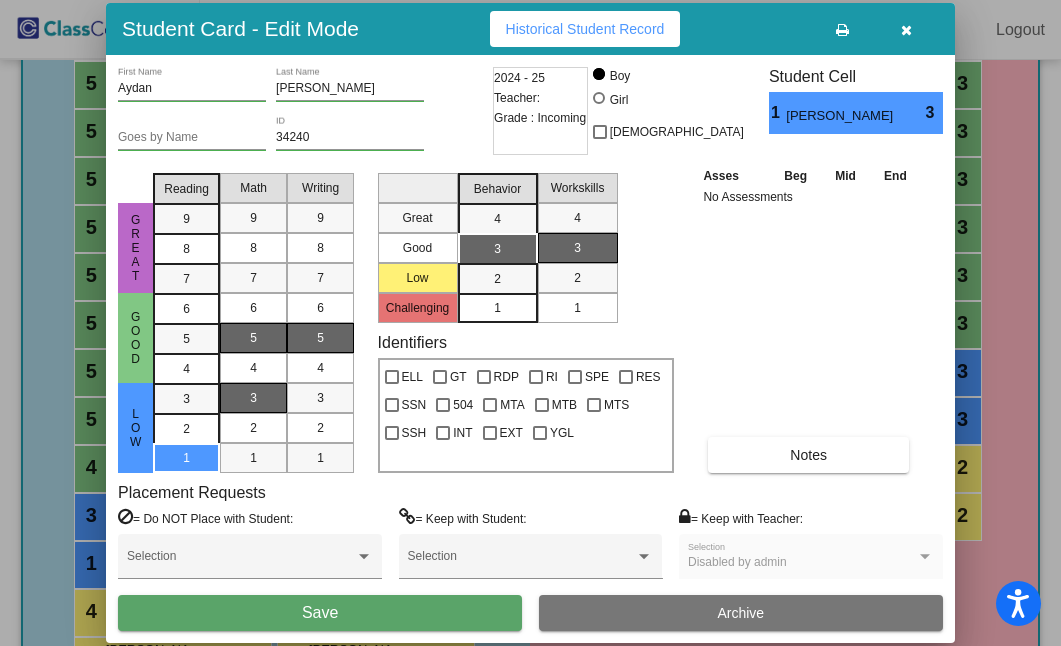 click on "3" at bounding box center (253, 398) 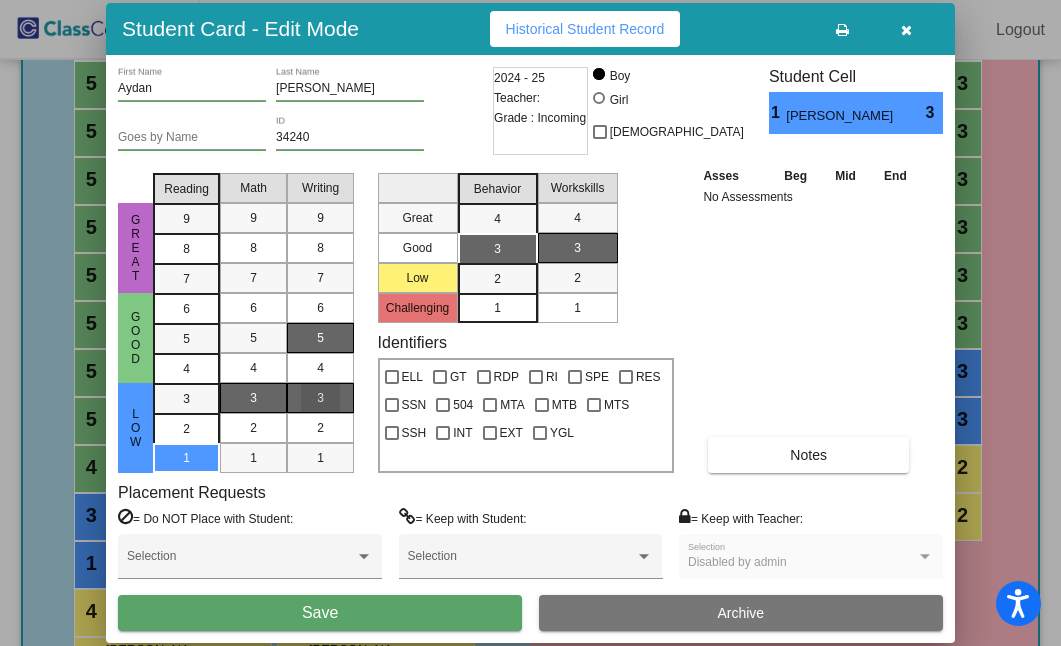 click on "3" at bounding box center [320, 398] 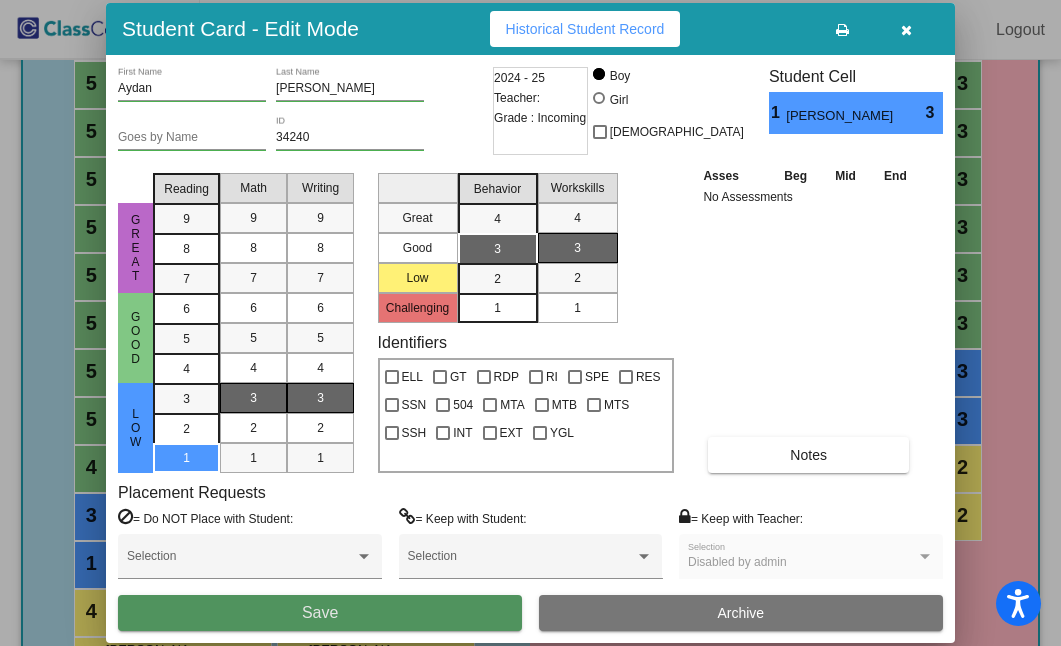 click on "Save" at bounding box center (320, 613) 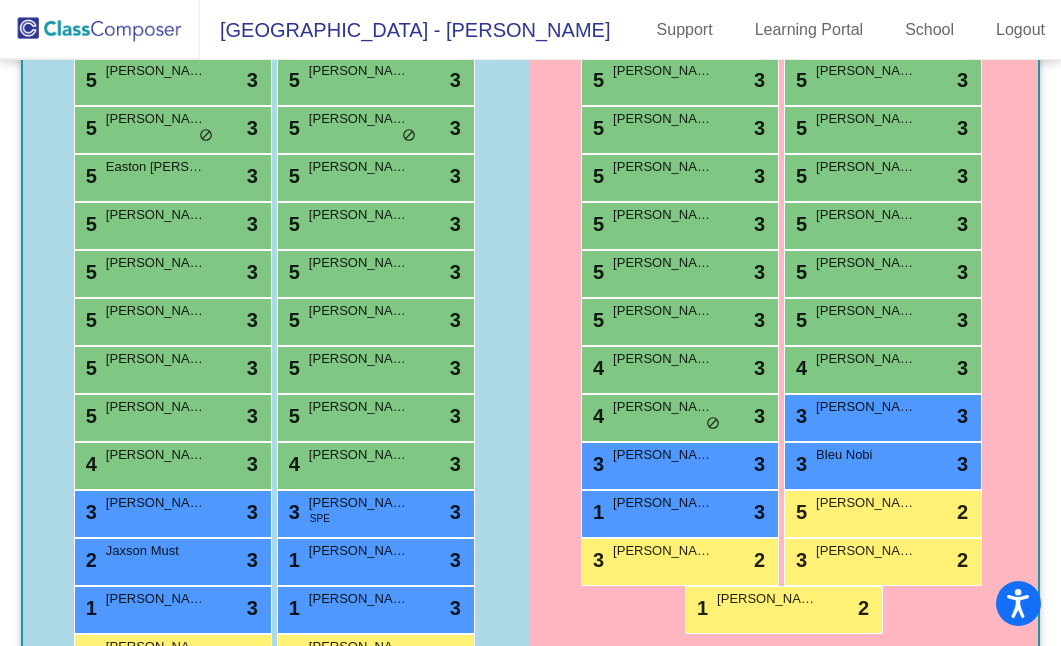 scroll, scrollTop: 611, scrollLeft: 0, axis: vertical 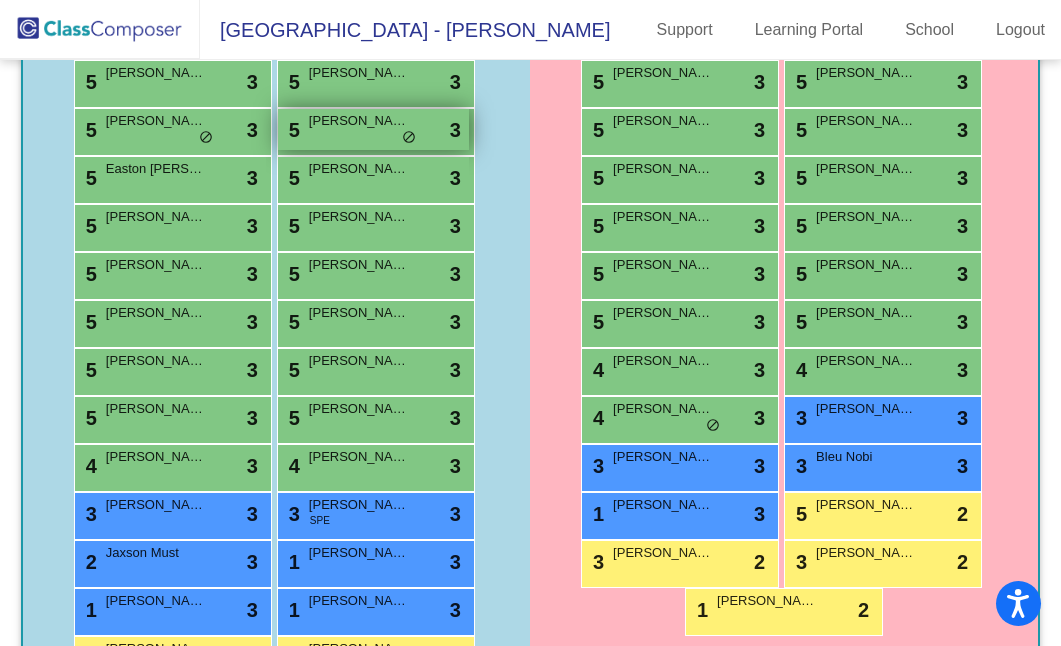 click on "5 [PERSON_NAME] lock do_not_disturb_alt 3" at bounding box center (373, 129) 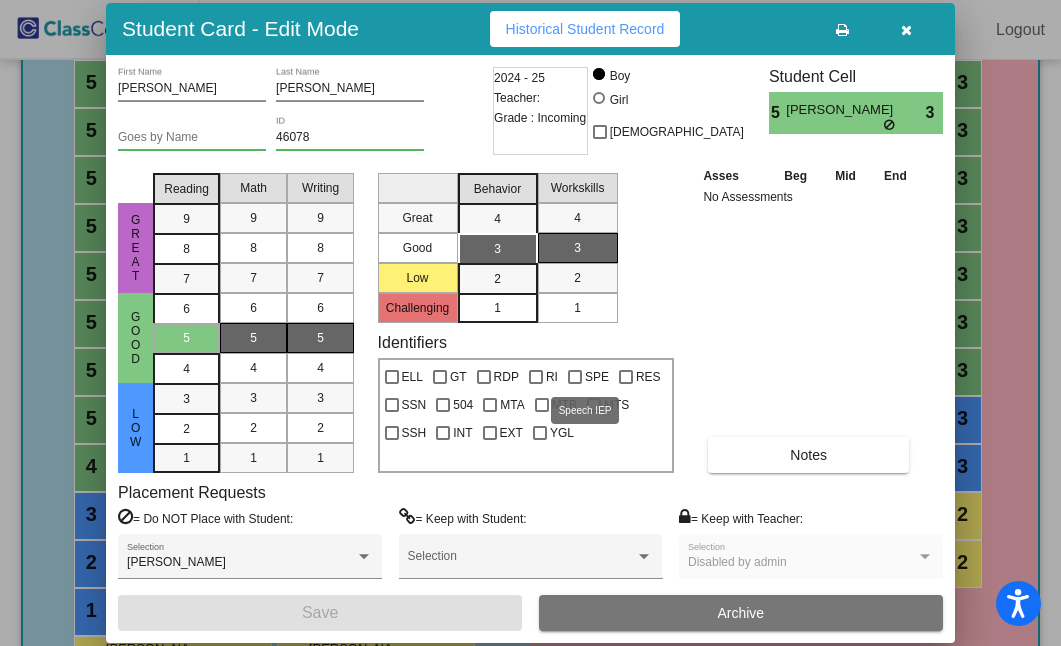 click at bounding box center [575, 377] 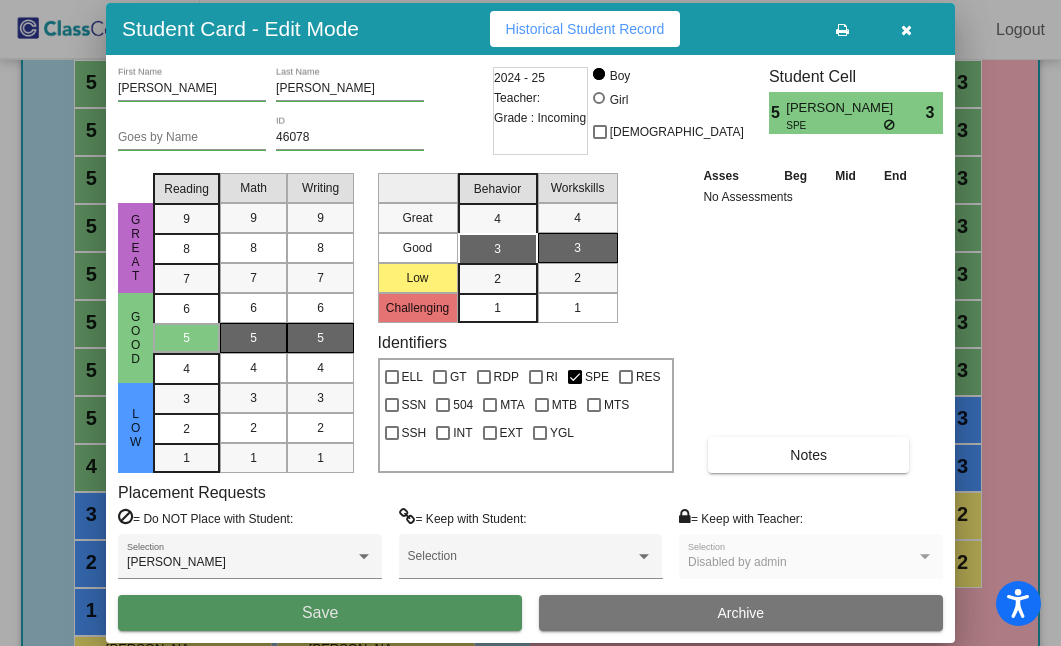 click on "Save" at bounding box center (320, 613) 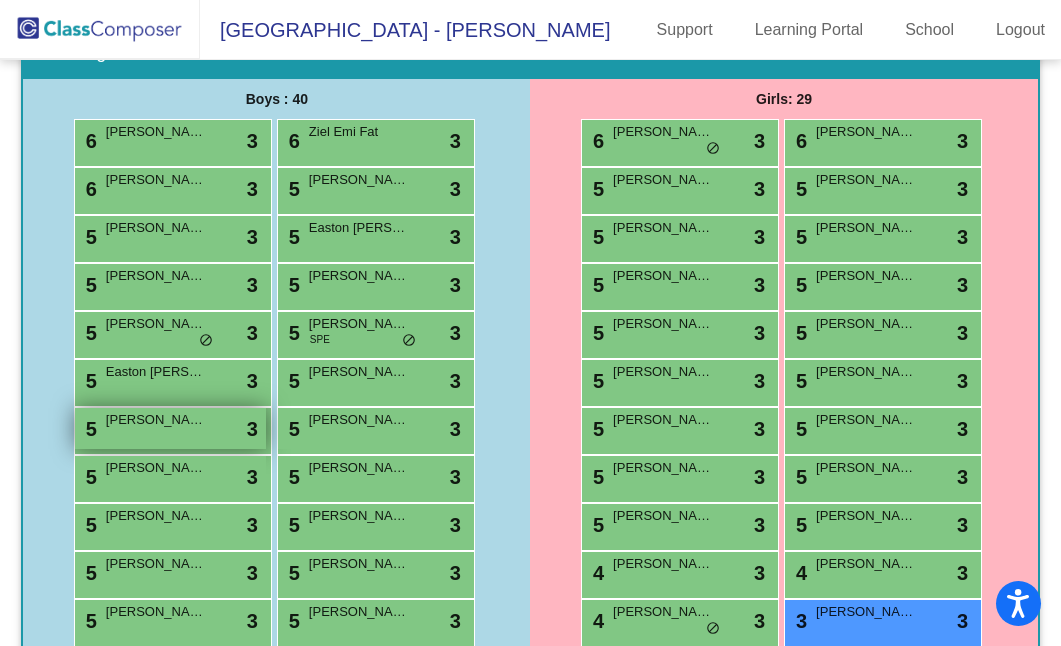 scroll, scrollTop: 417, scrollLeft: 0, axis: vertical 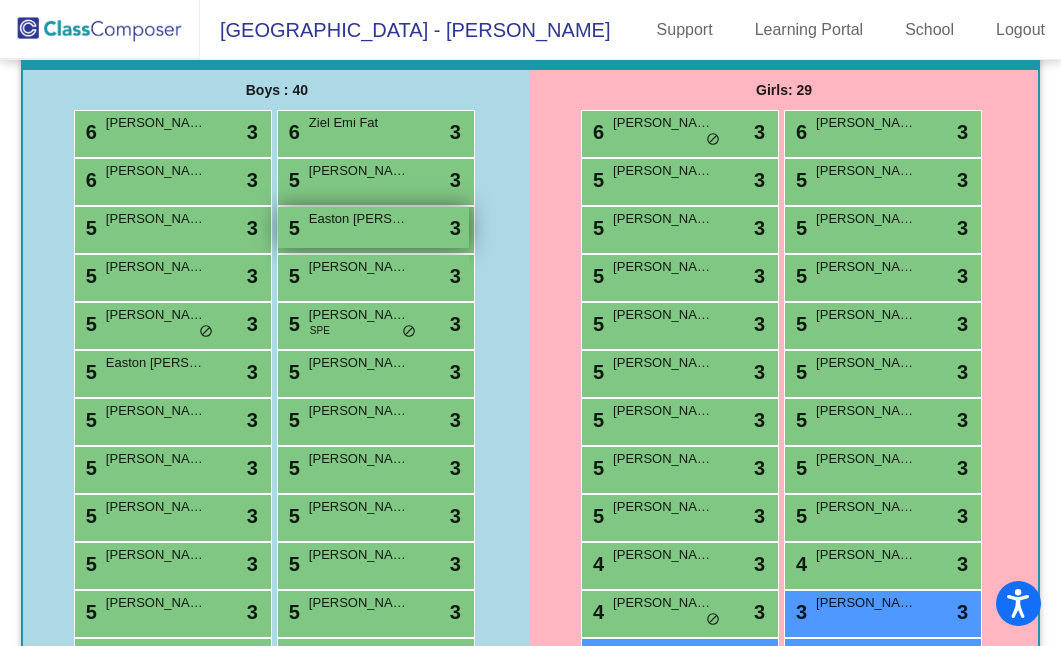 click on "5 Easton [PERSON_NAME] lock do_not_disturb_alt 3" at bounding box center (373, 227) 